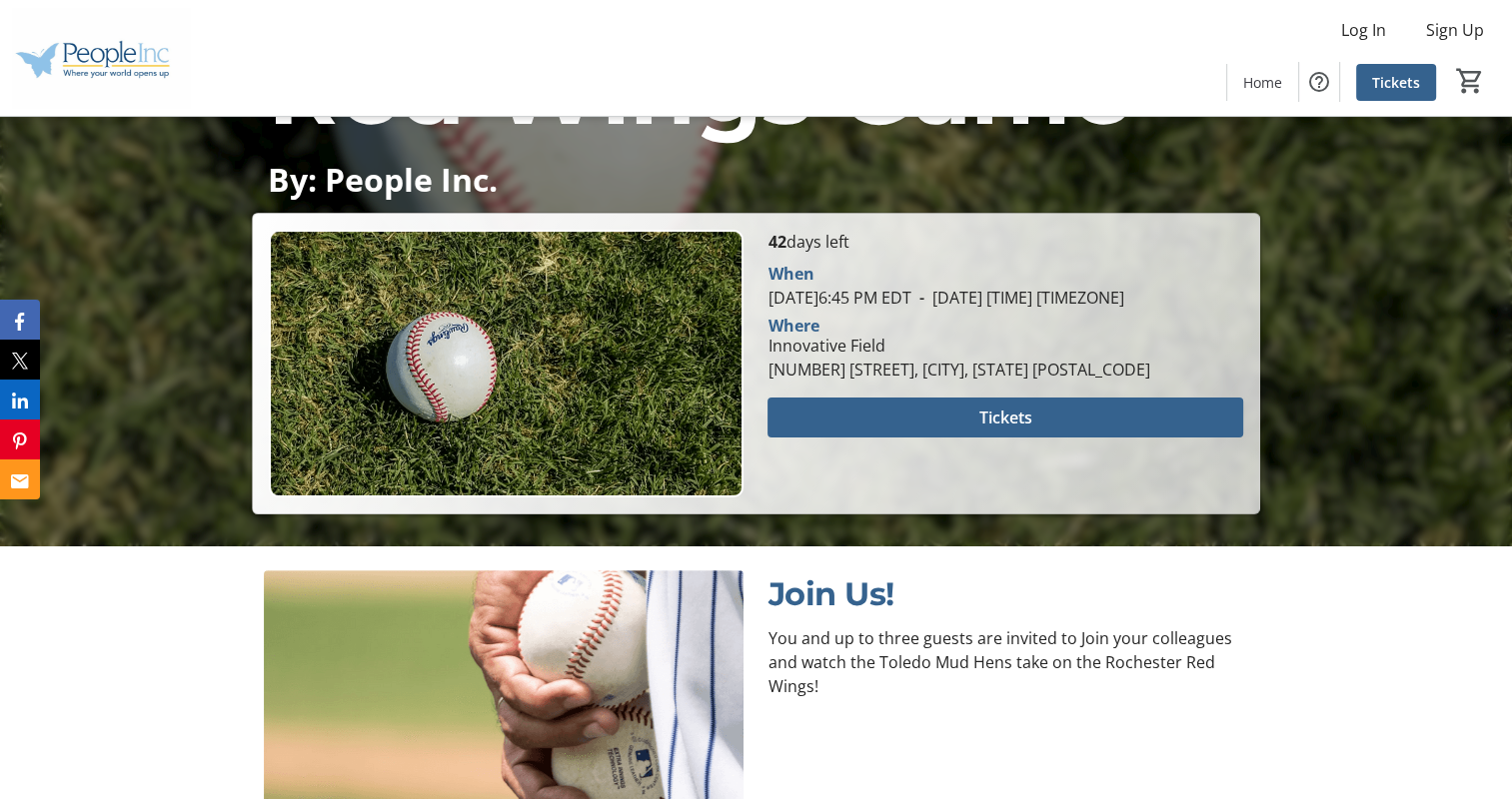 scroll, scrollTop: 386, scrollLeft: 0, axis: vertical 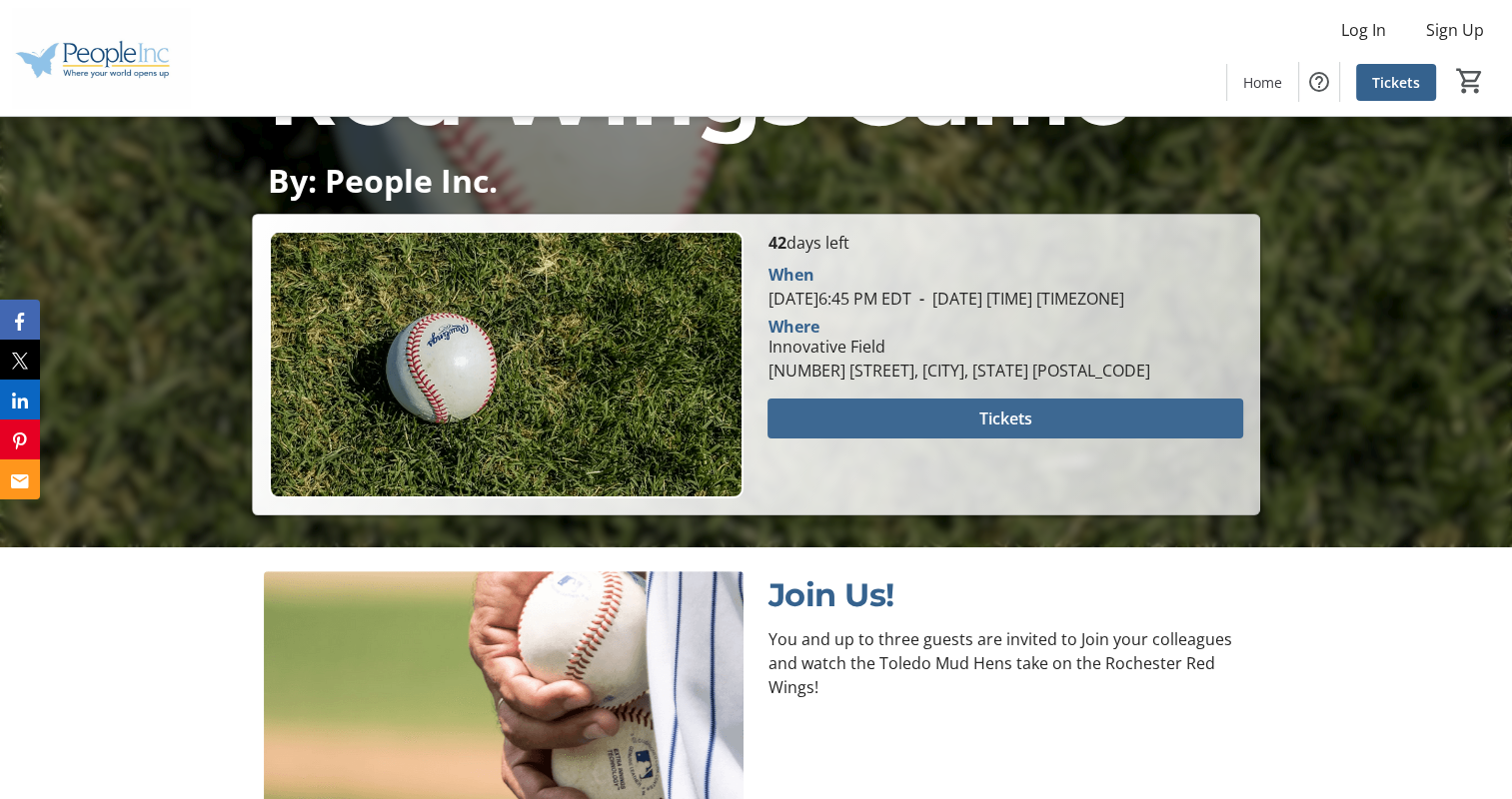 click on "Tickets" at bounding box center (1005, 418) 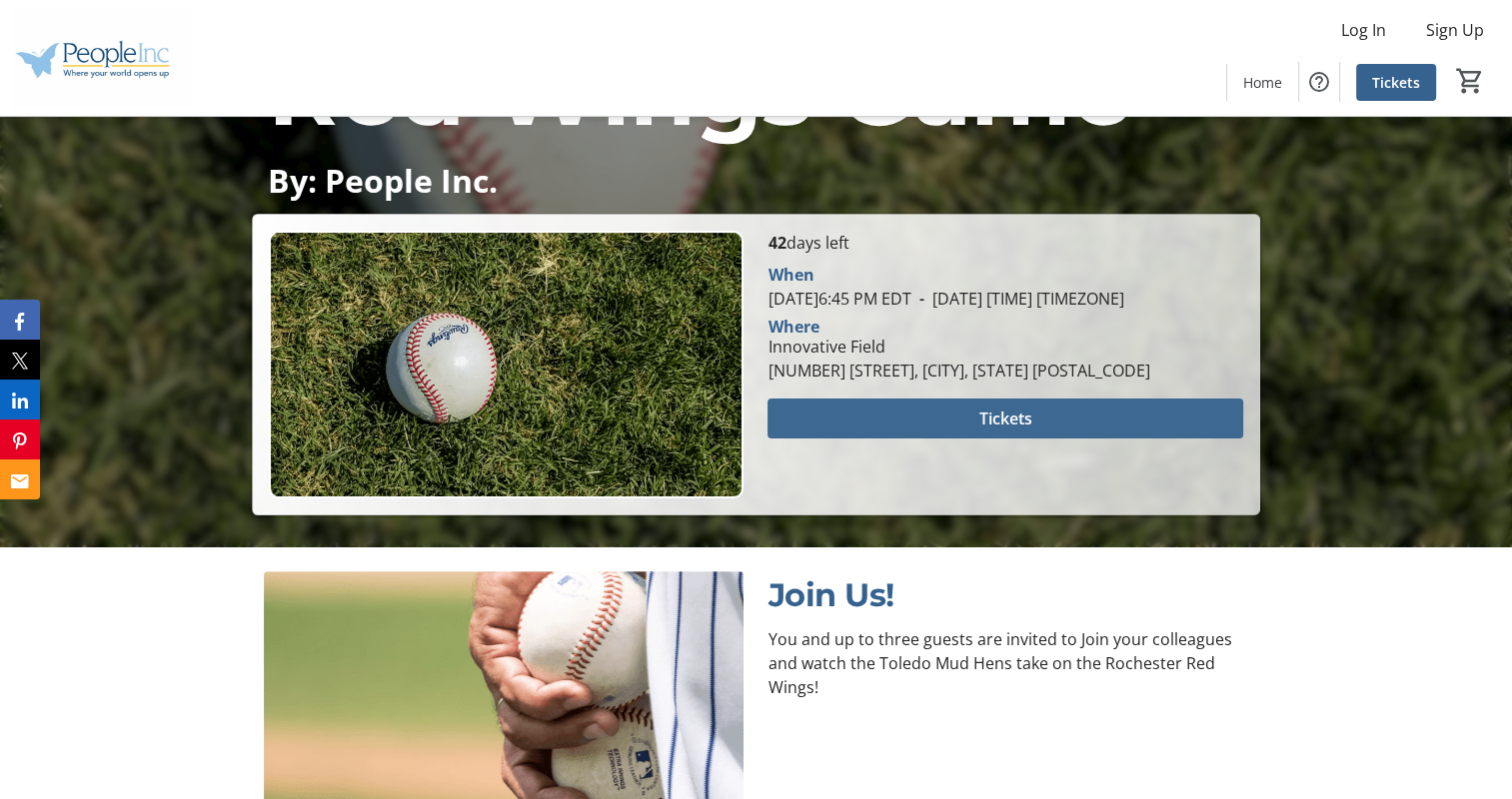 scroll, scrollTop: 0, scrollLeft: 0, axis: both 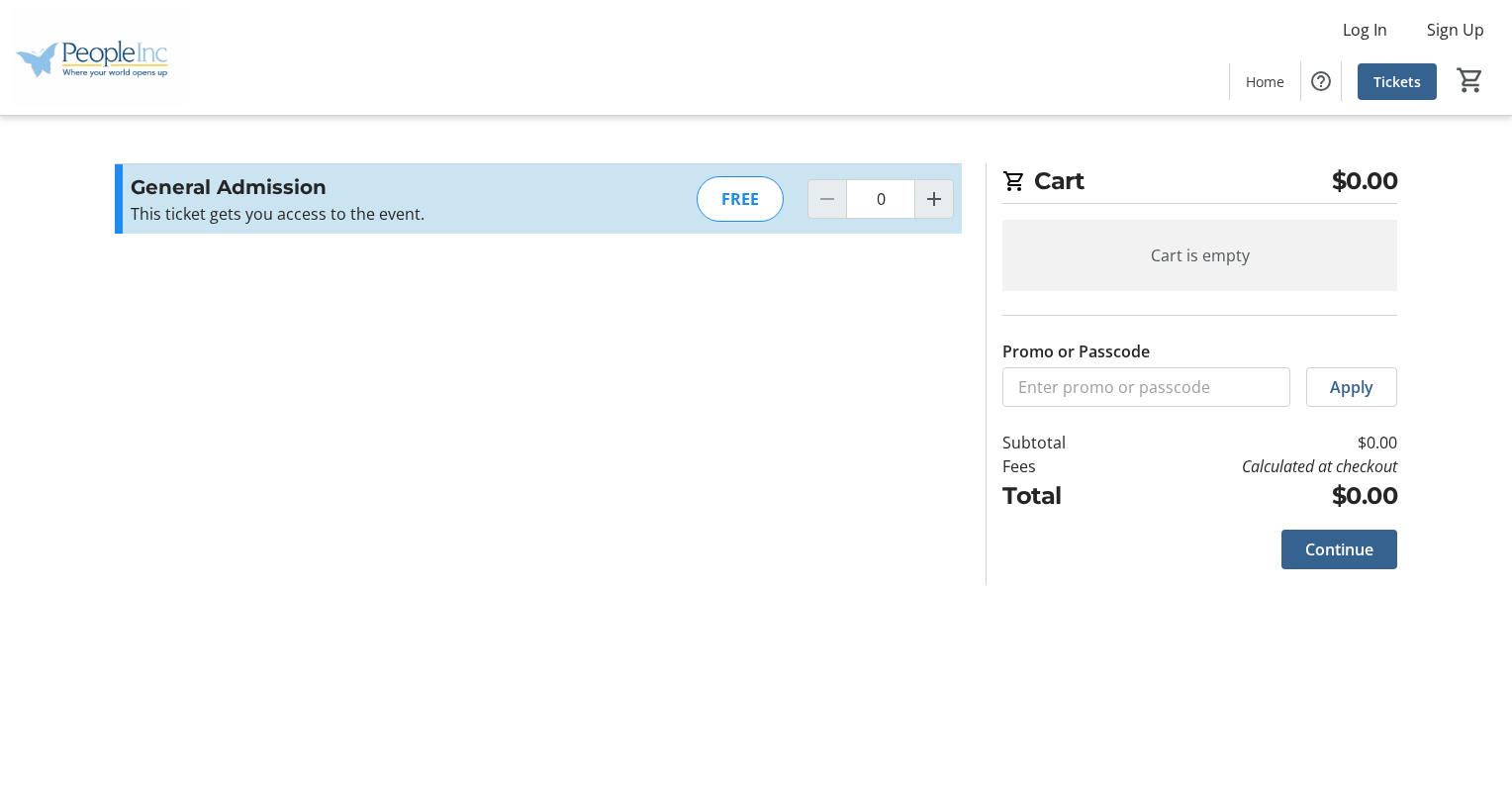 click on "FREE" at bounding box center (740, 199) 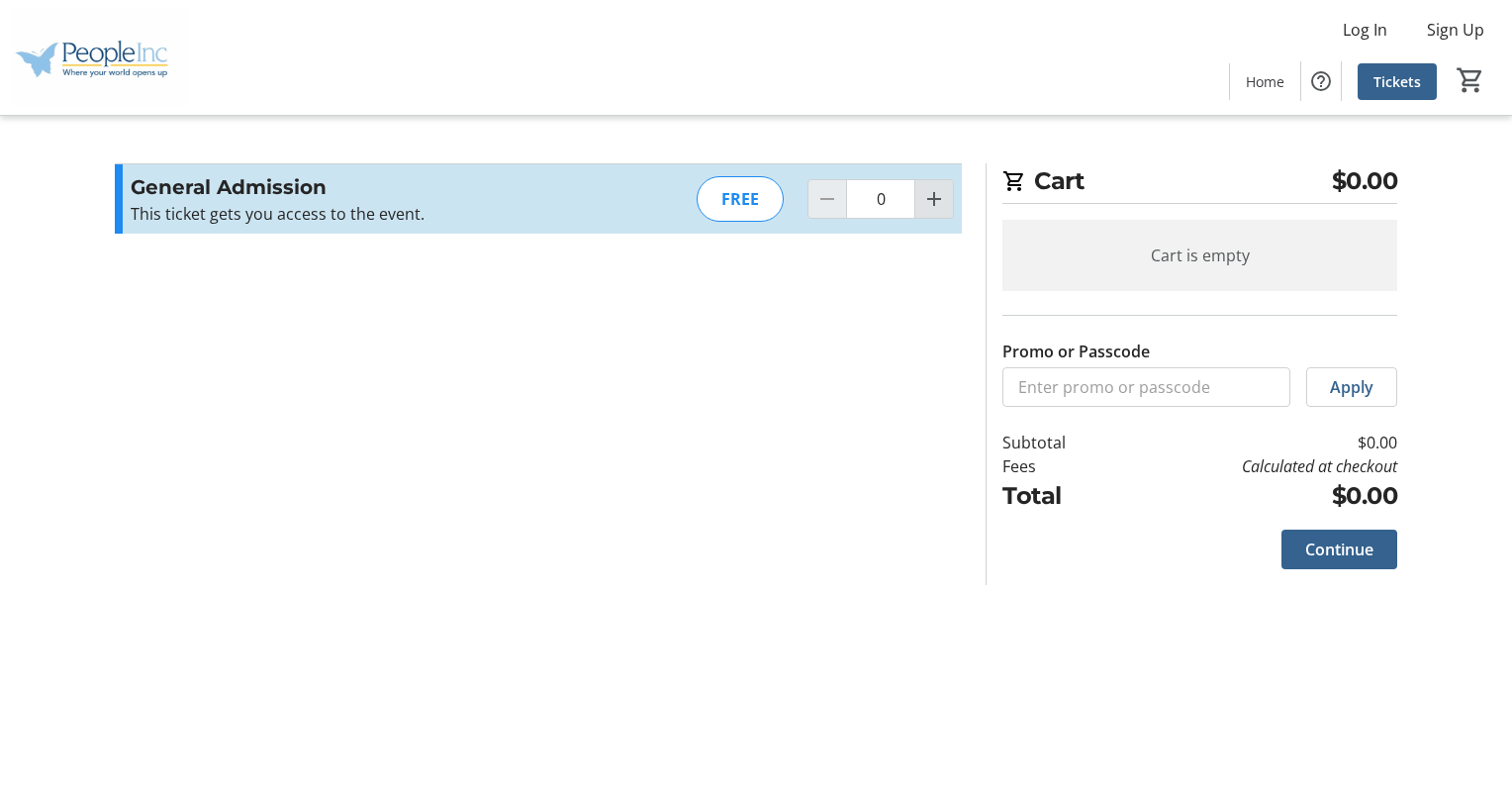 click at bounding box center [934, 199] 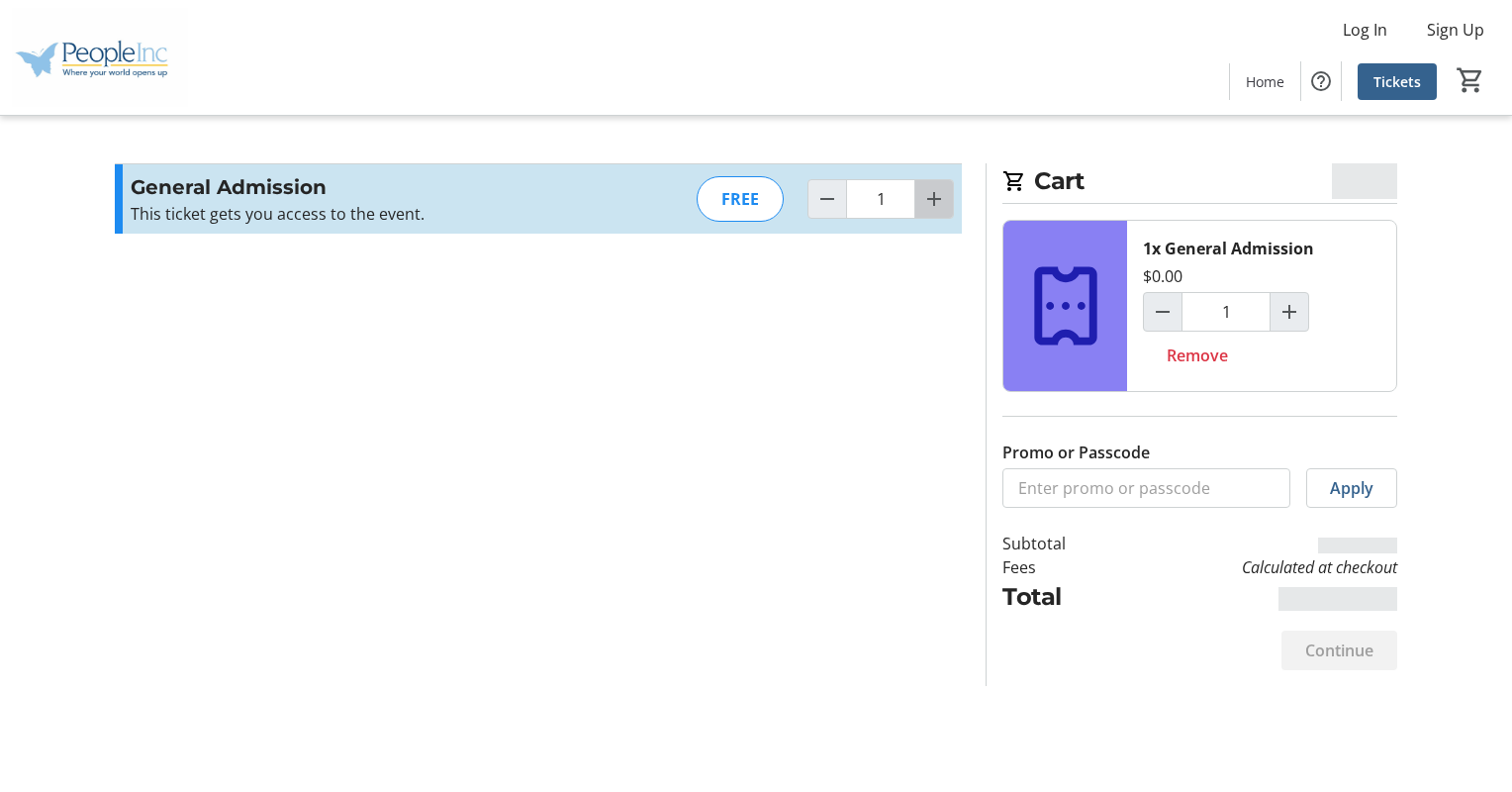 click at bounding box center [934, 199] 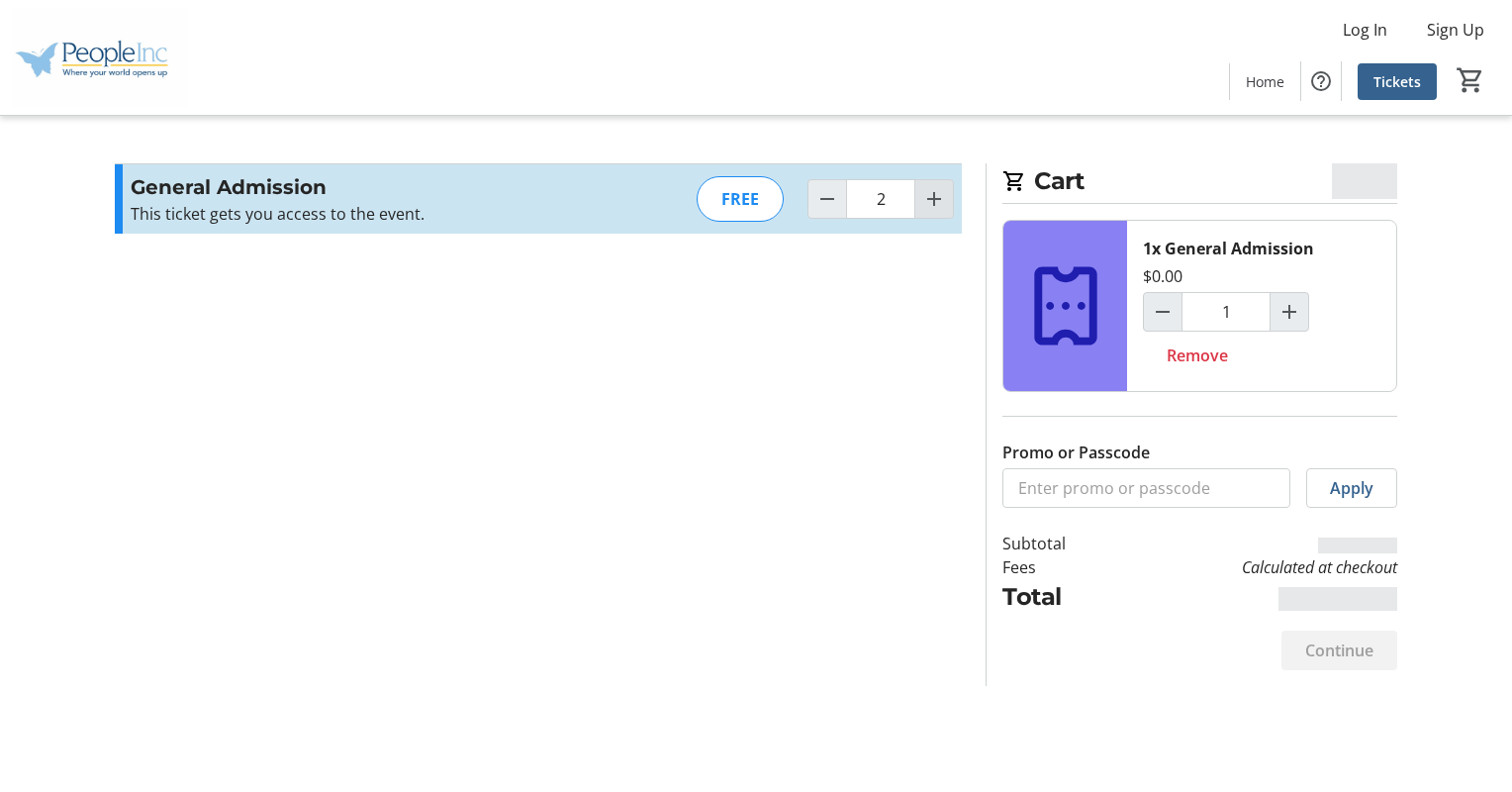 click at bounding box center (934, 199) 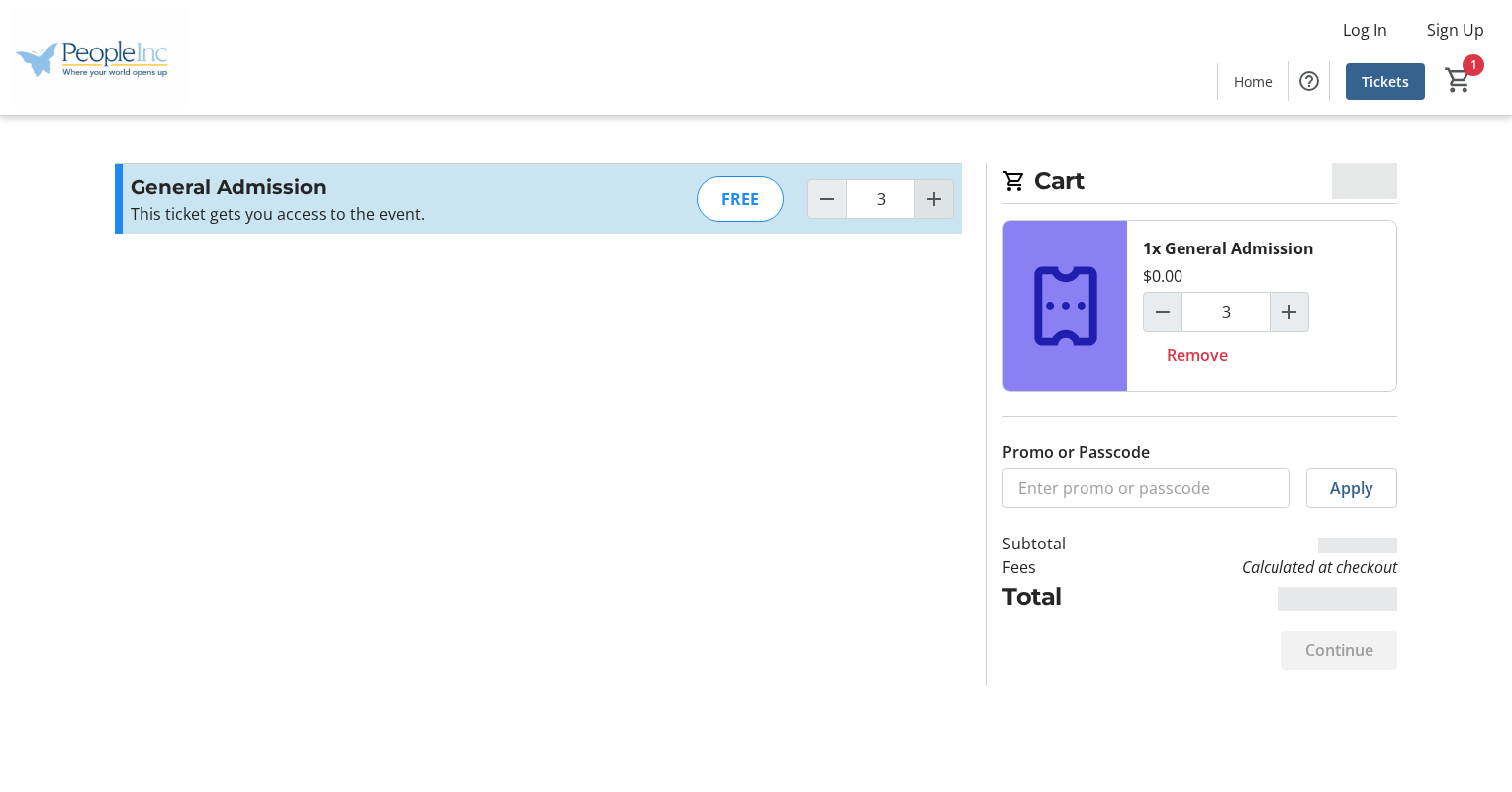 click at bounding box center [934, 199] 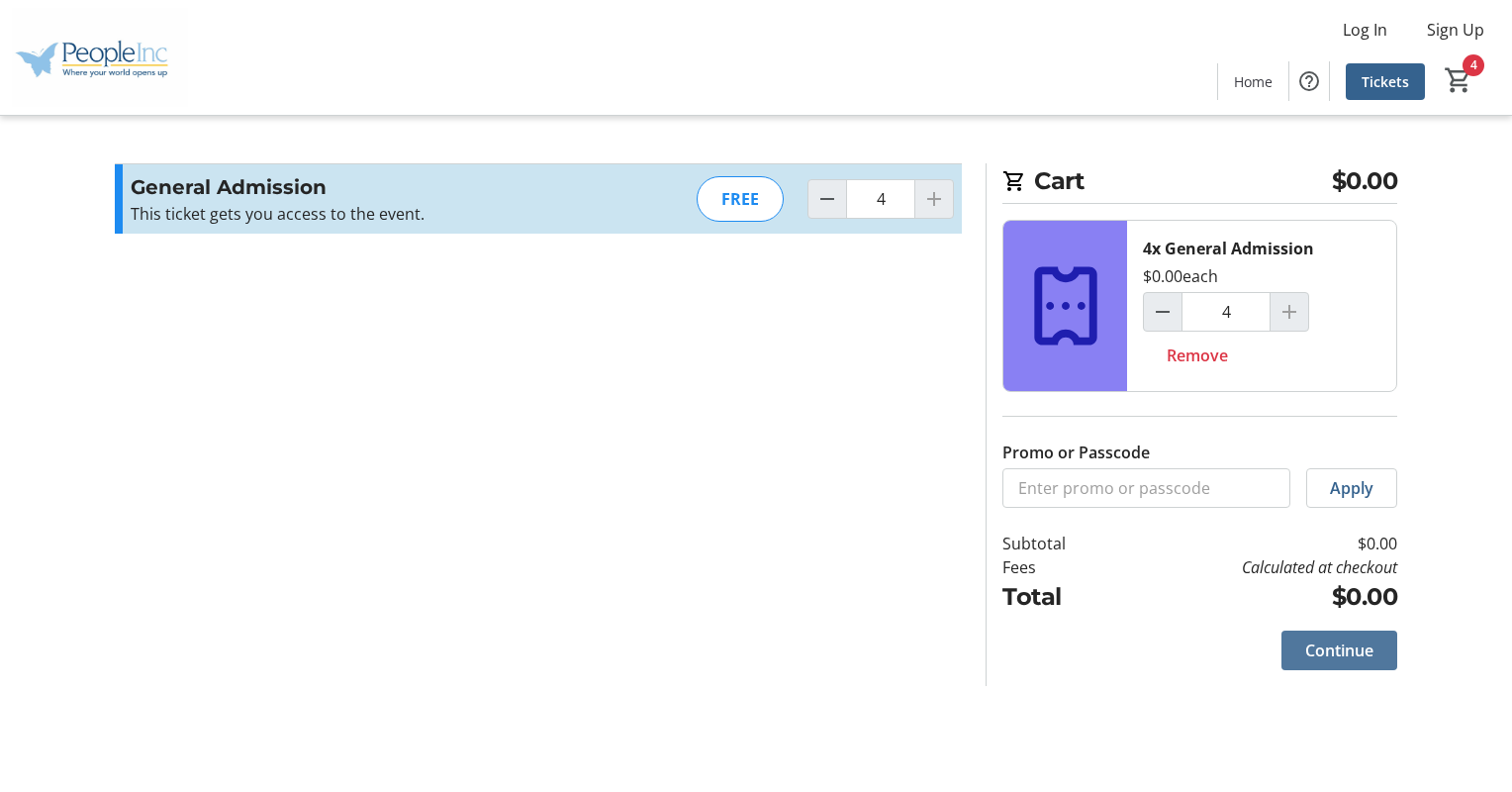 click on "Continue" at bounding box center (1339, 650) 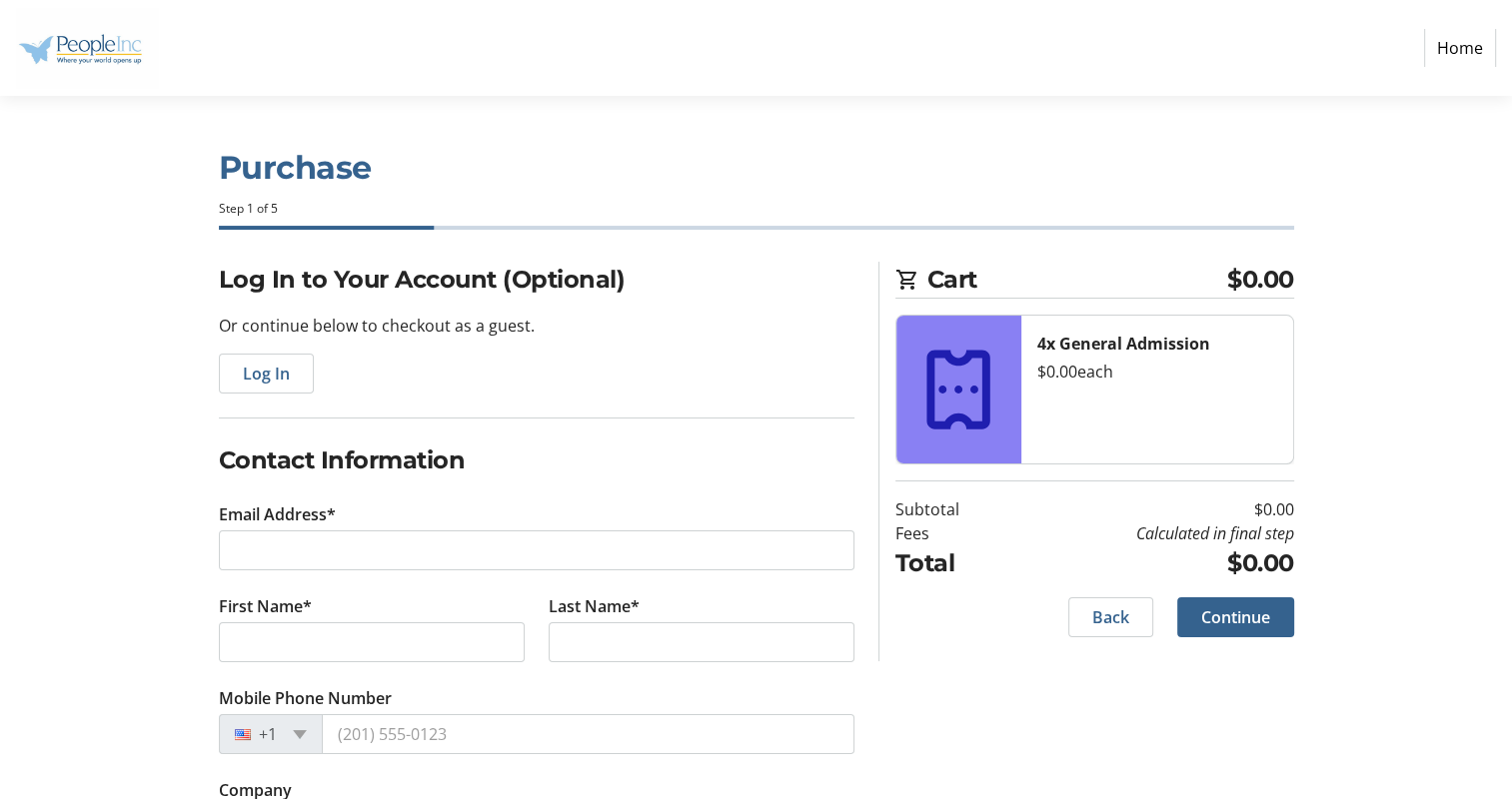 scroll, scrollTop: 93, scrollLeft: 0, axis: vertical 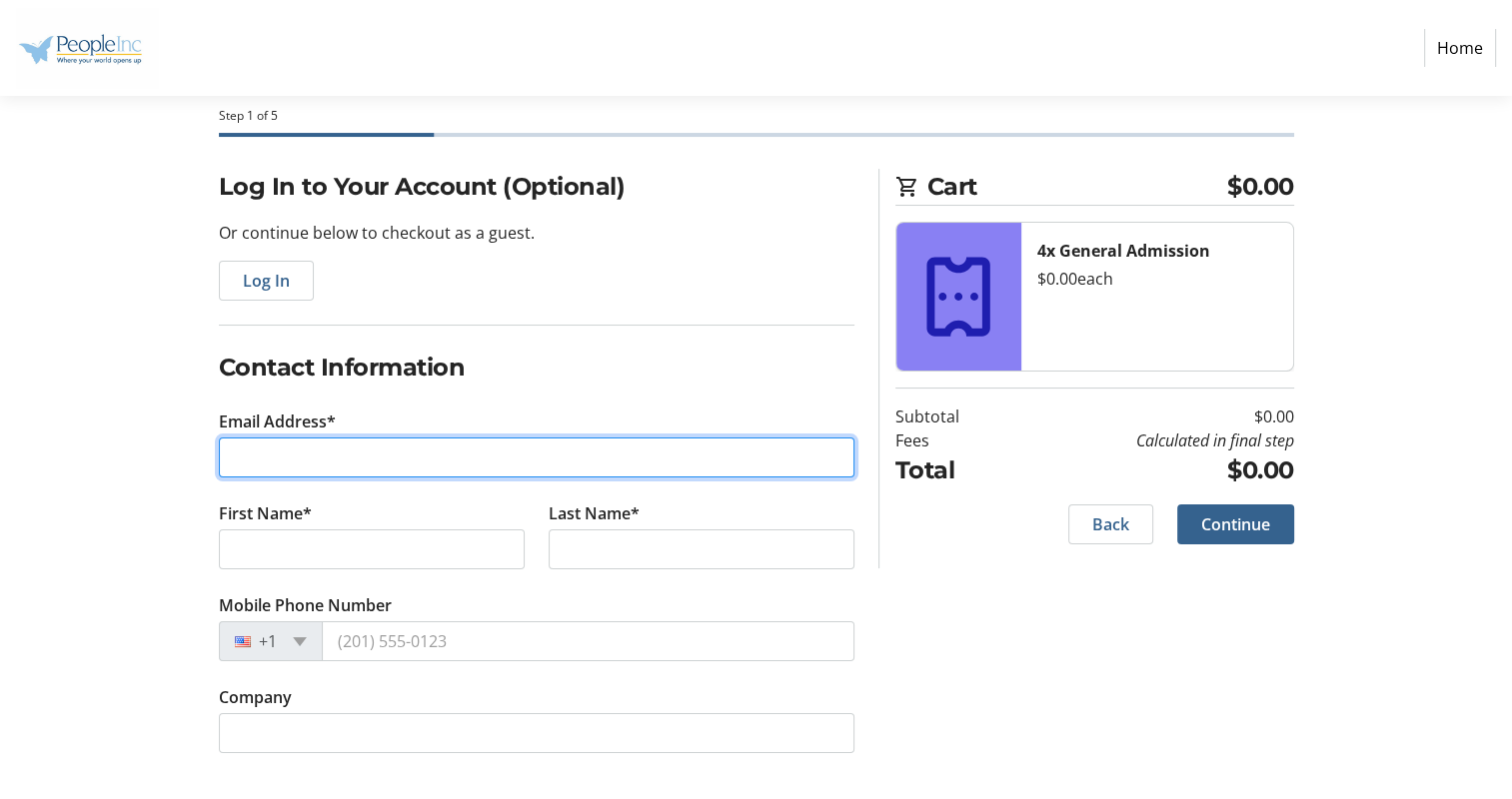click on "Email Address*" at bounding box center (537, 457) 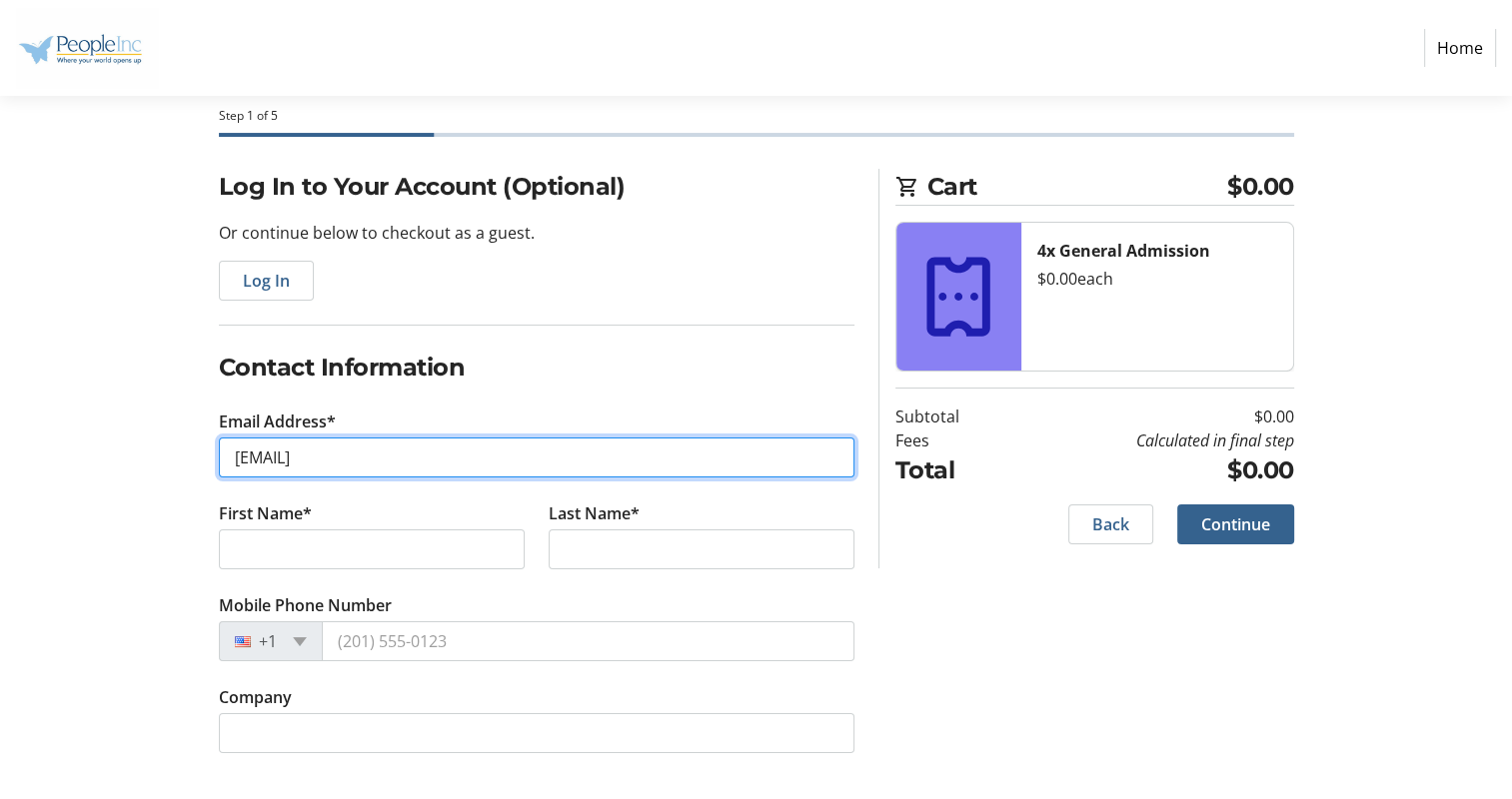 type on "[EMAIL]" 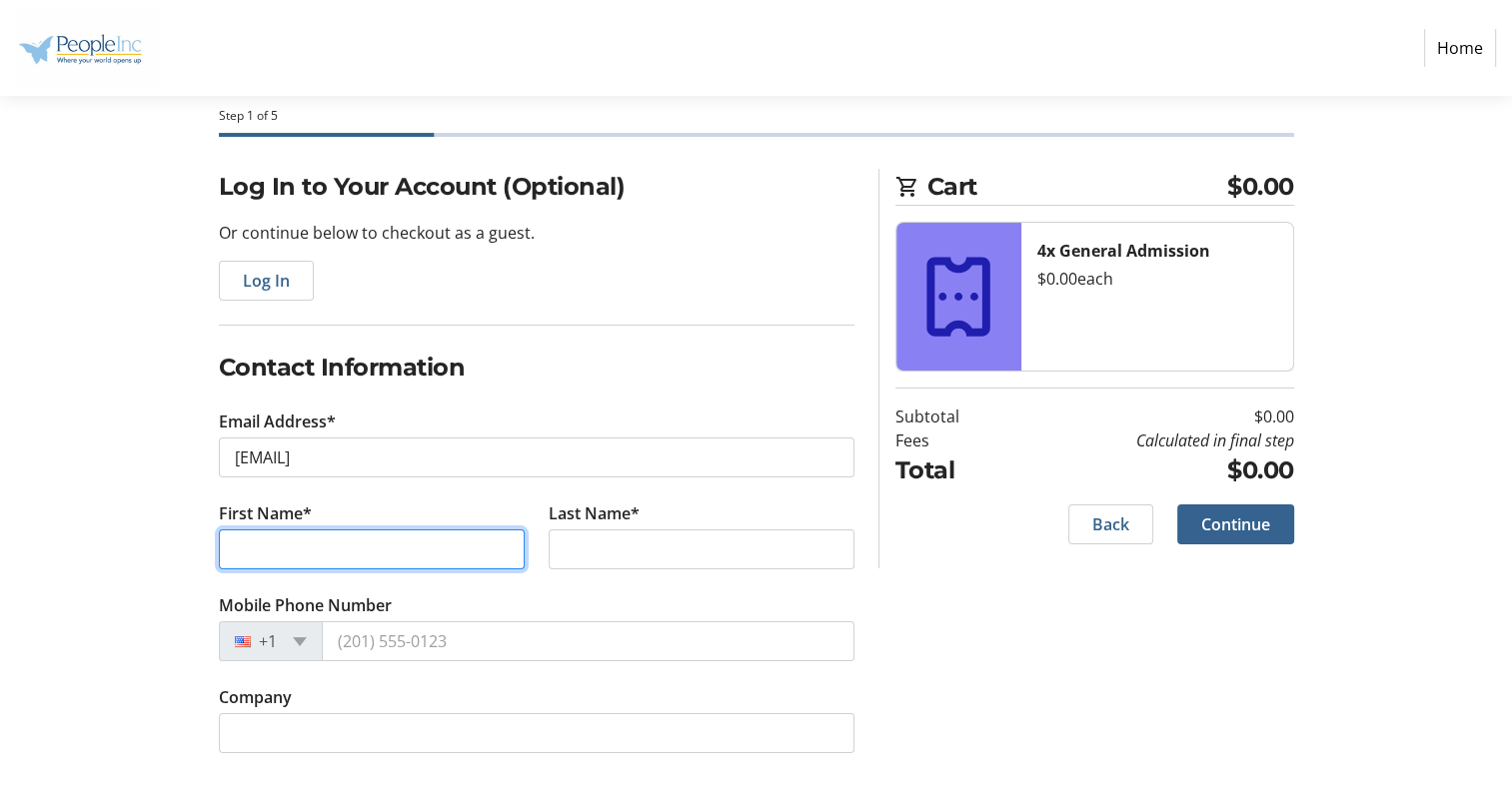 click on "First Name*" at bounding box center [372, 549] 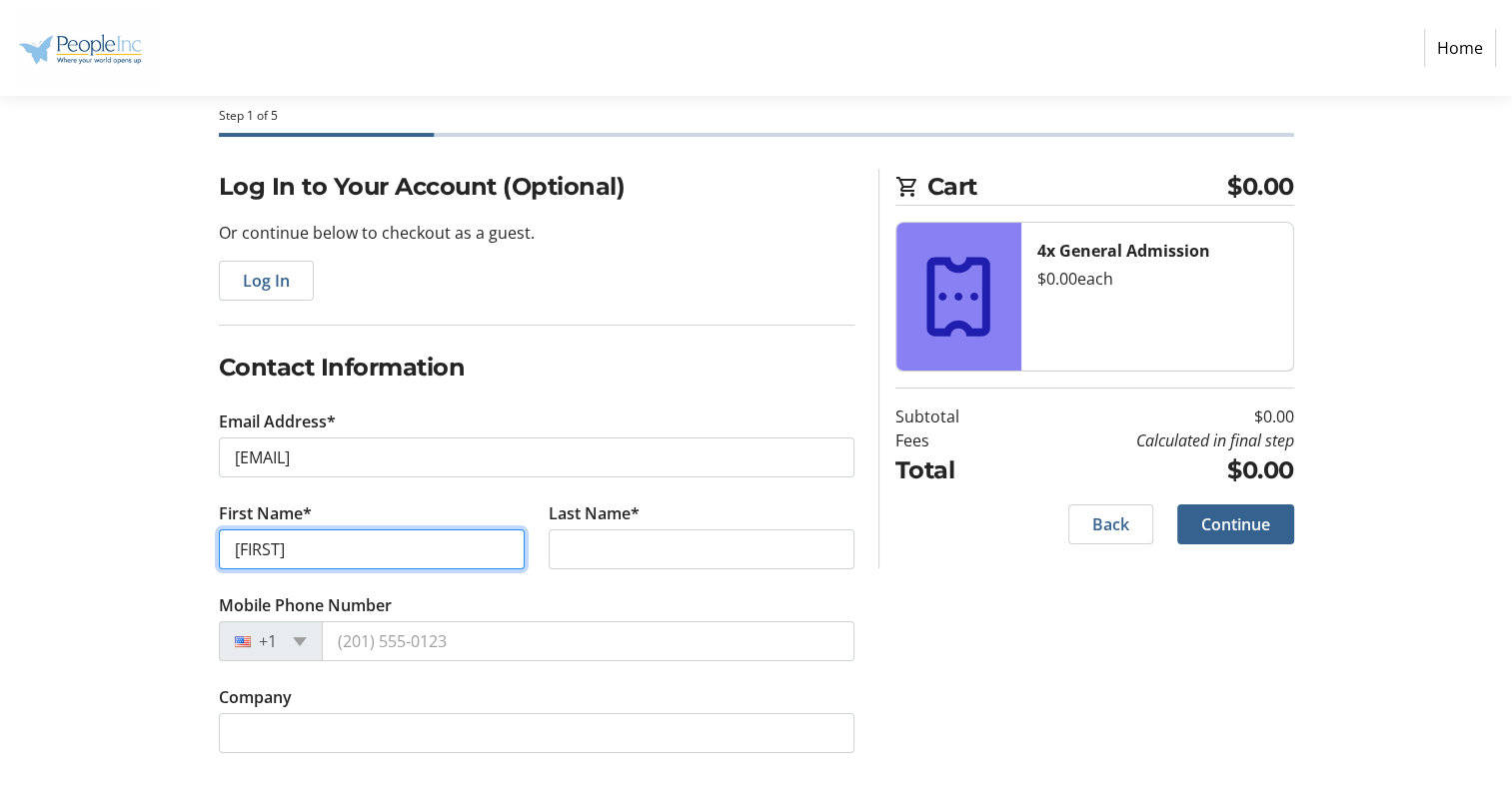 type on "[FIRST]" 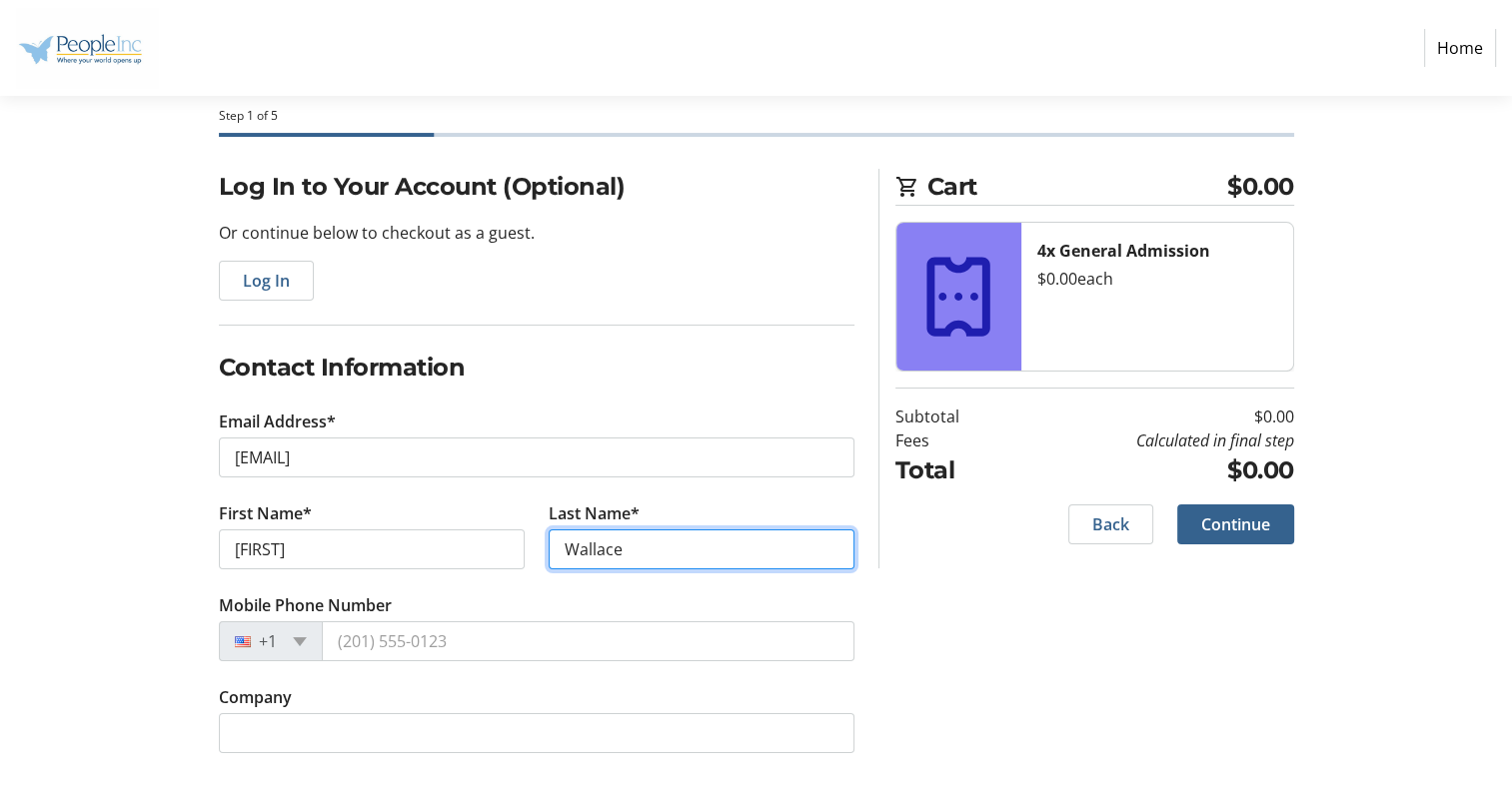 type on "Wallace" 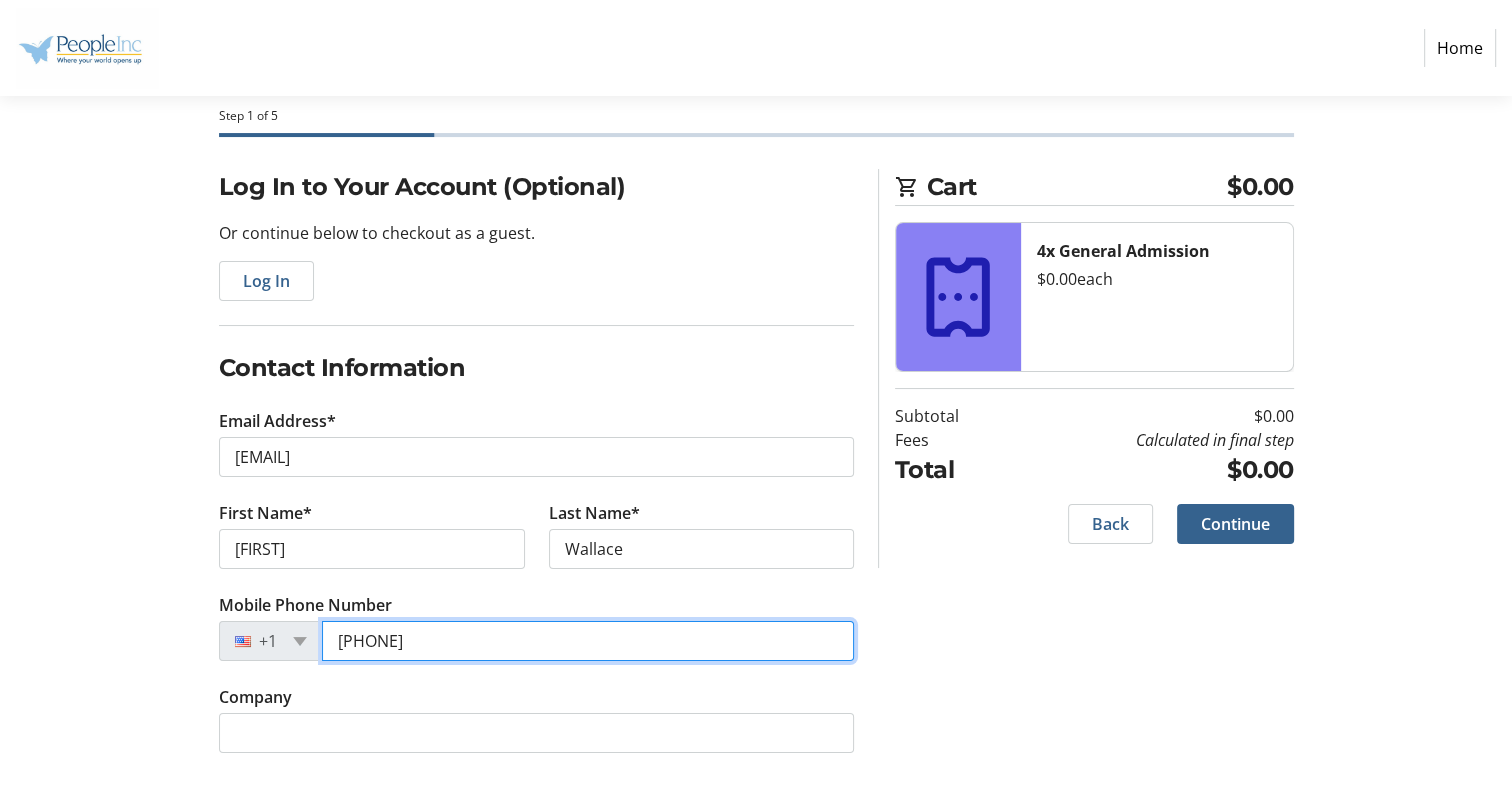 type on "[PHONE]" 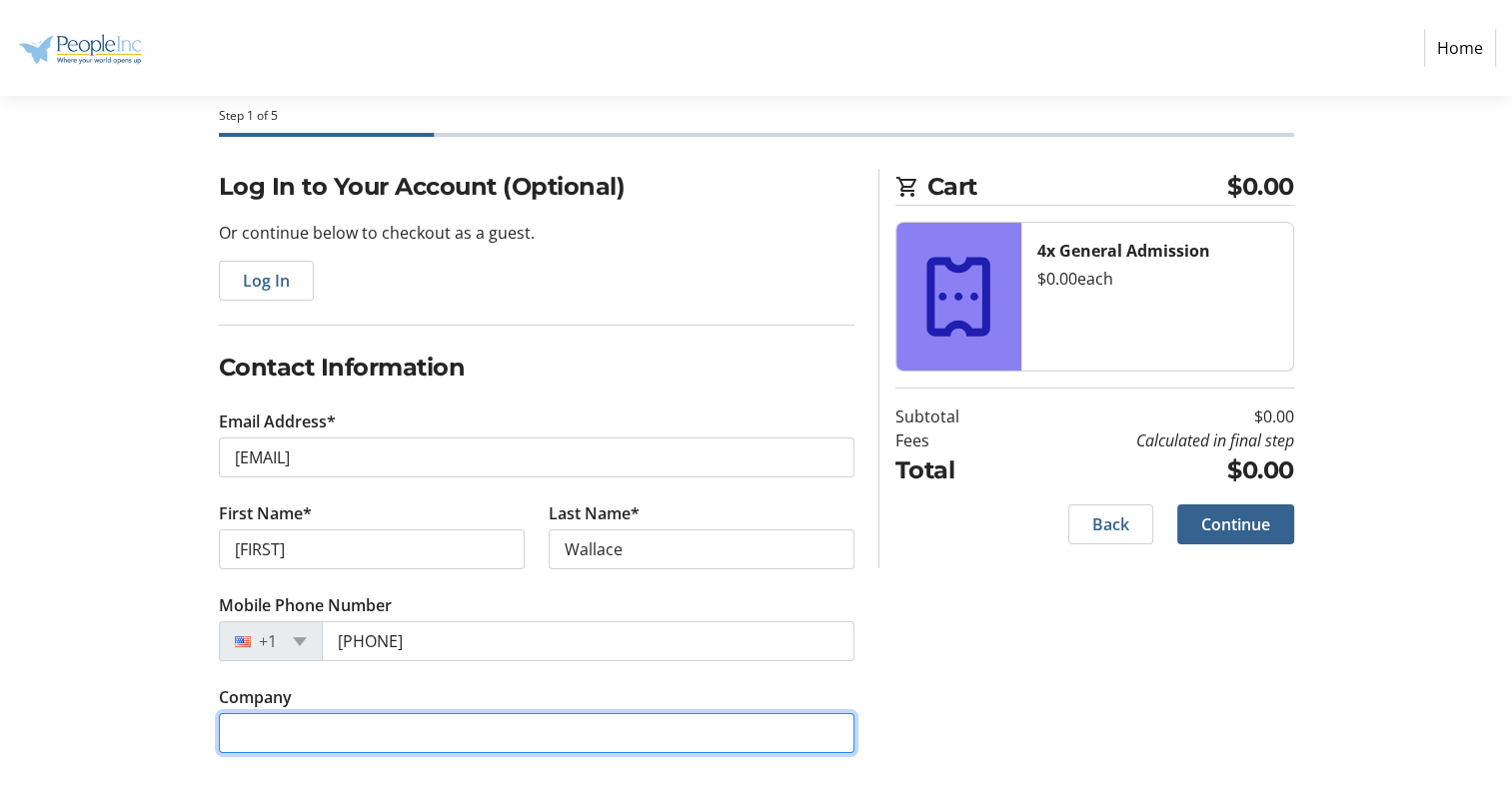 click on "Company" at bounding box center [537, 733] 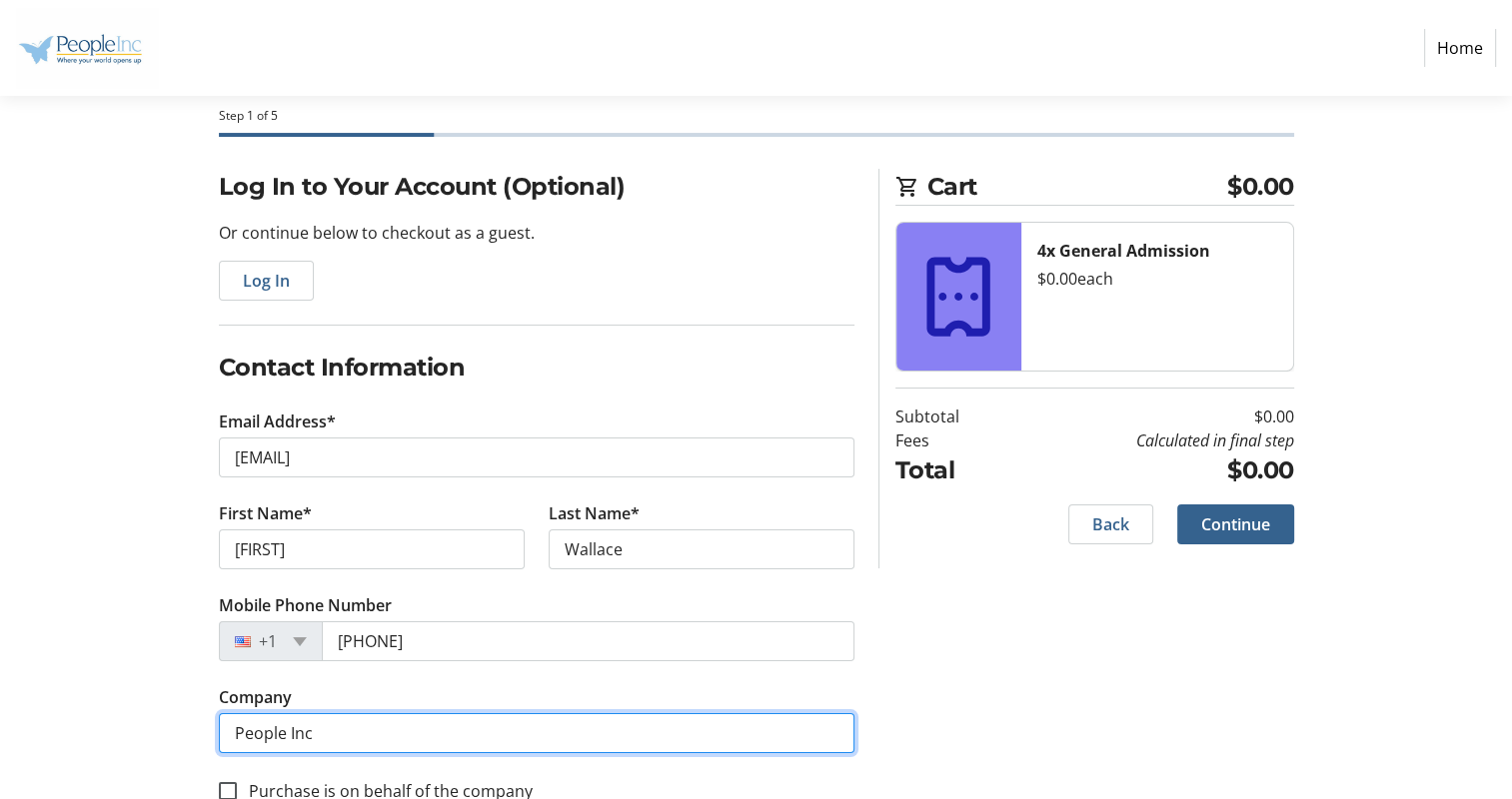 scroll, scrollTop: 142, scrollLeft: 0, axis: vertical 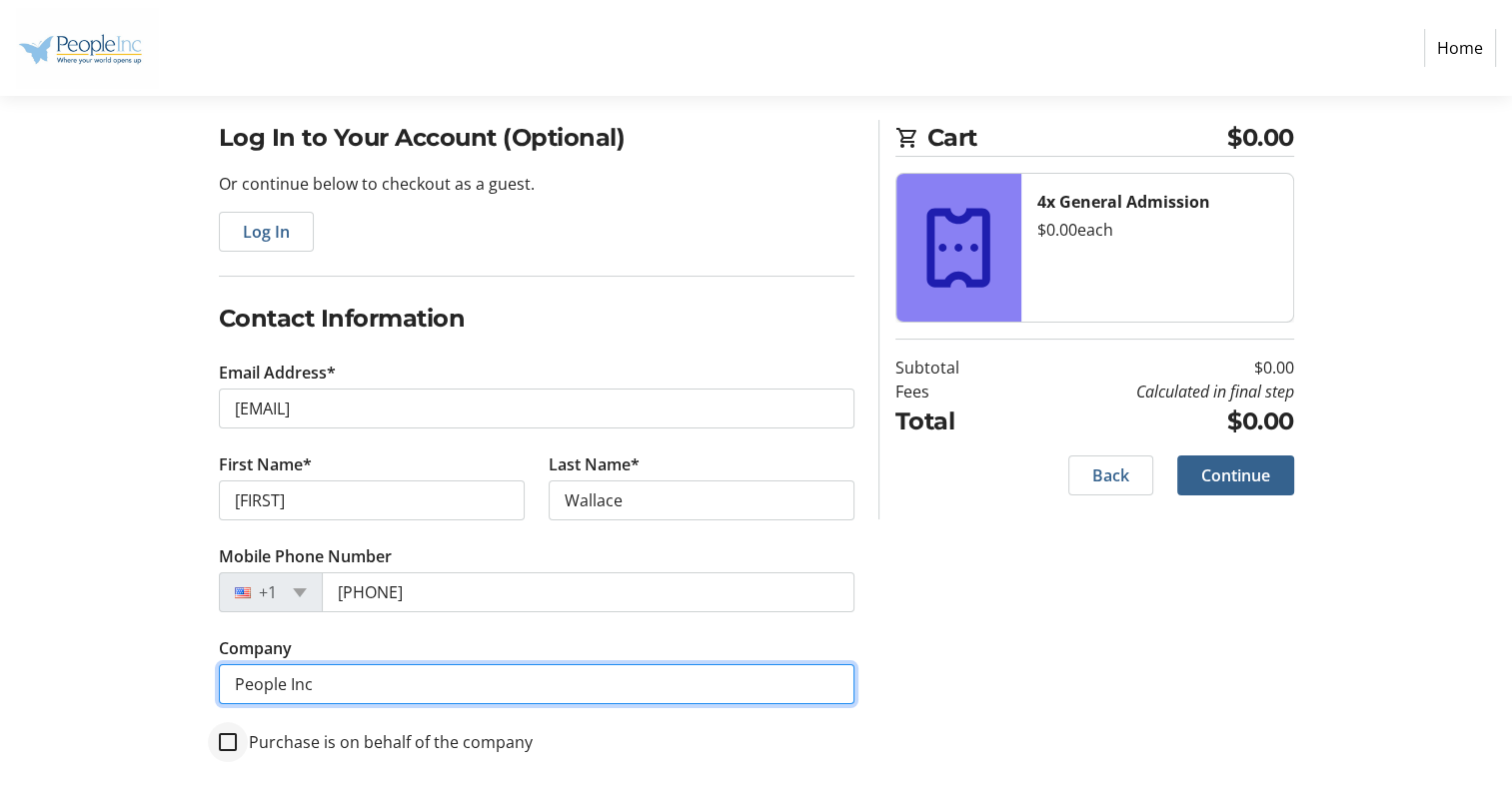 type on "People Inc" 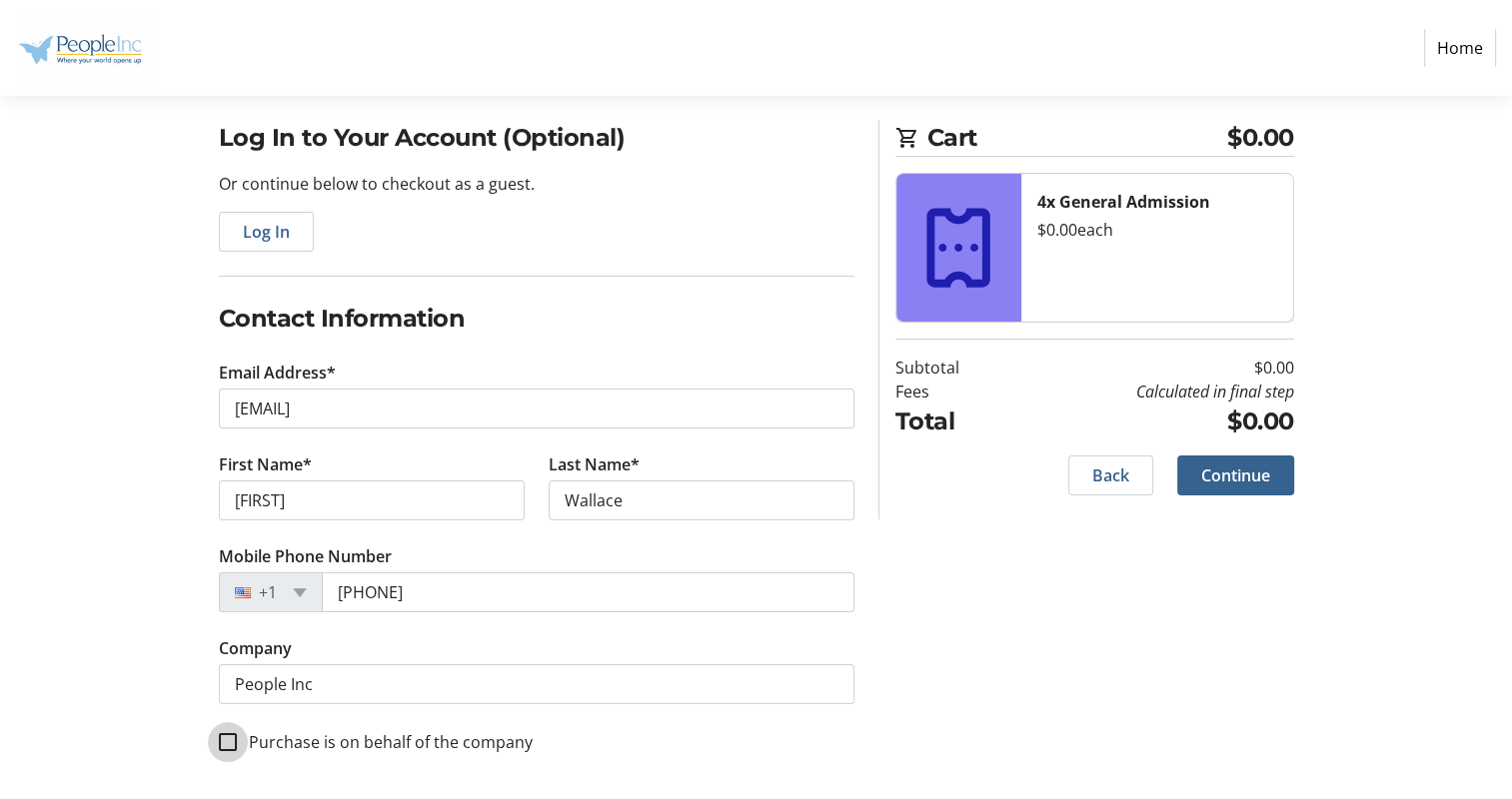 click on "Purchase is on behalf of the company" at bounding box center [228, 742] 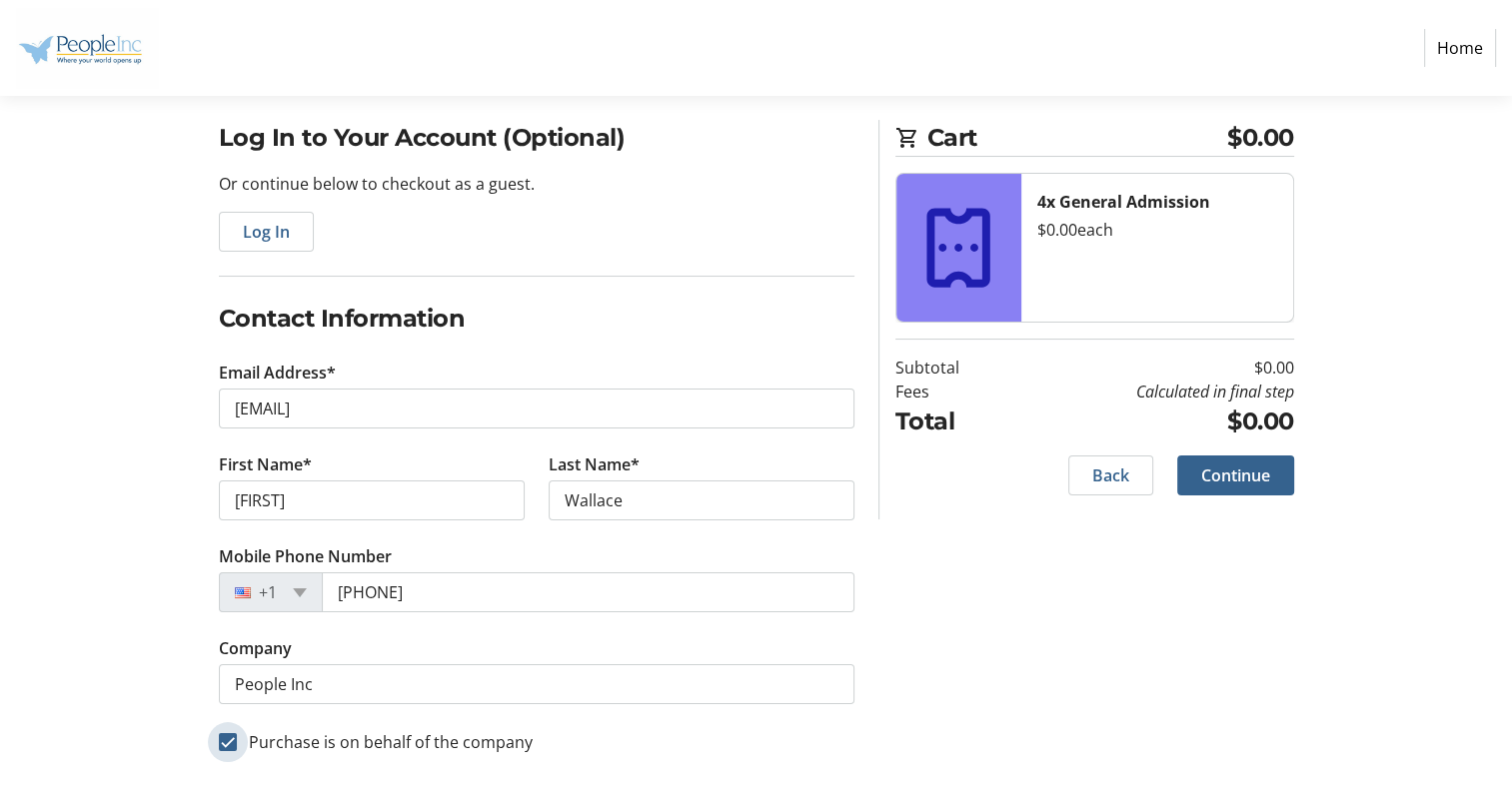 checkbox on "true" 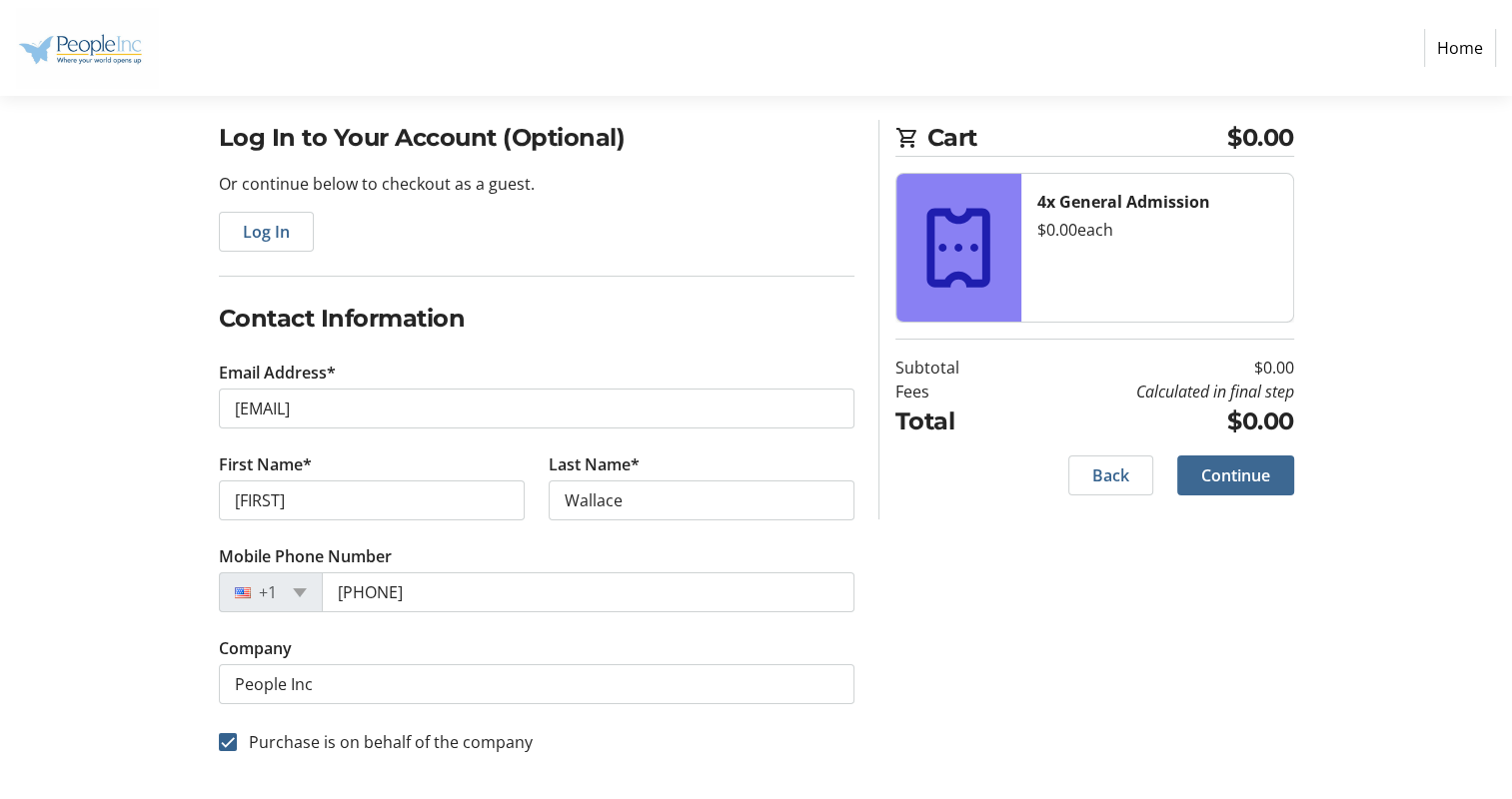 click on "Continue" at bounding box center [1235, 475] 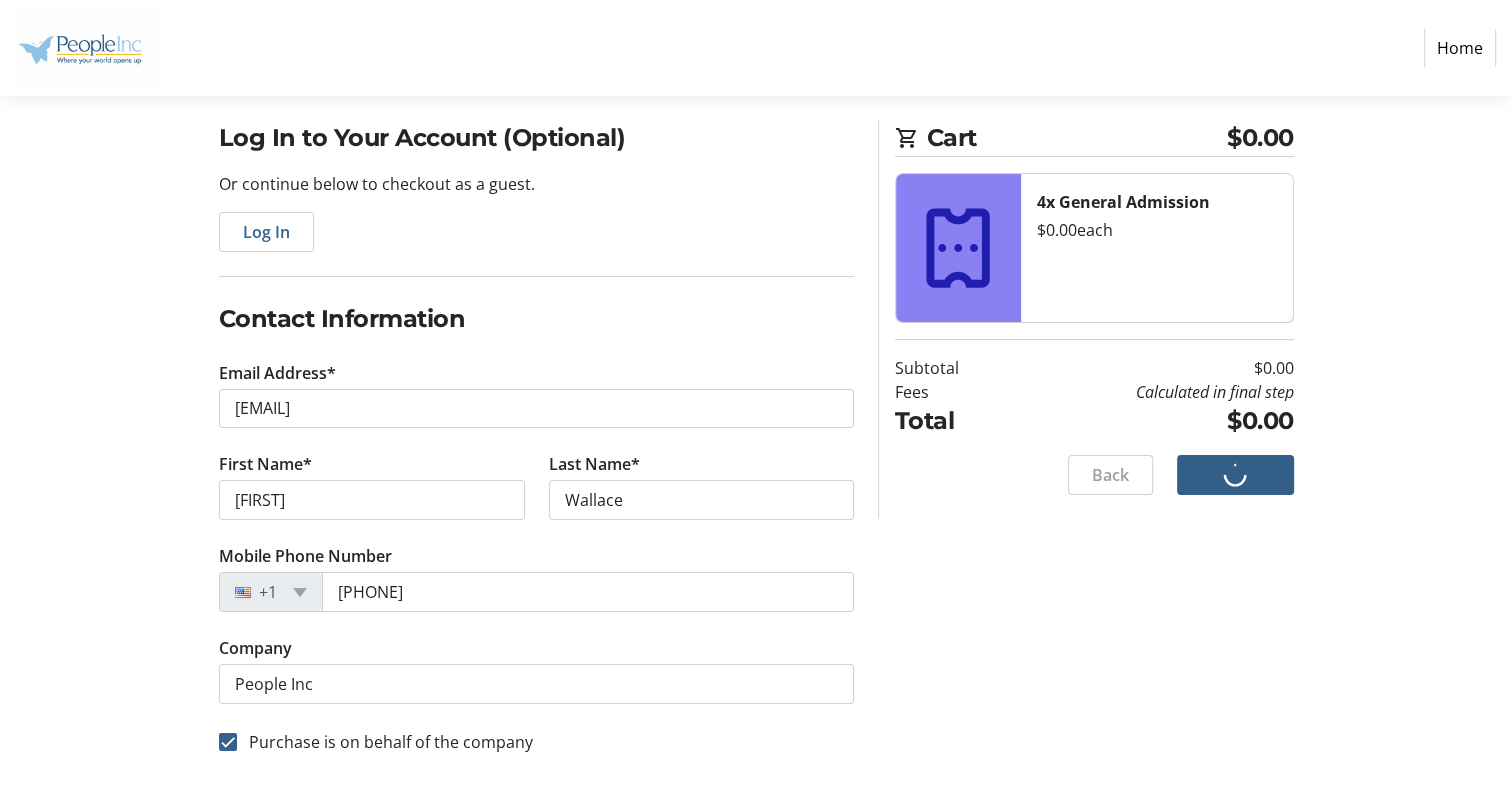 scroll, scrollTop: 0, scrollLeft: 0, axis: both 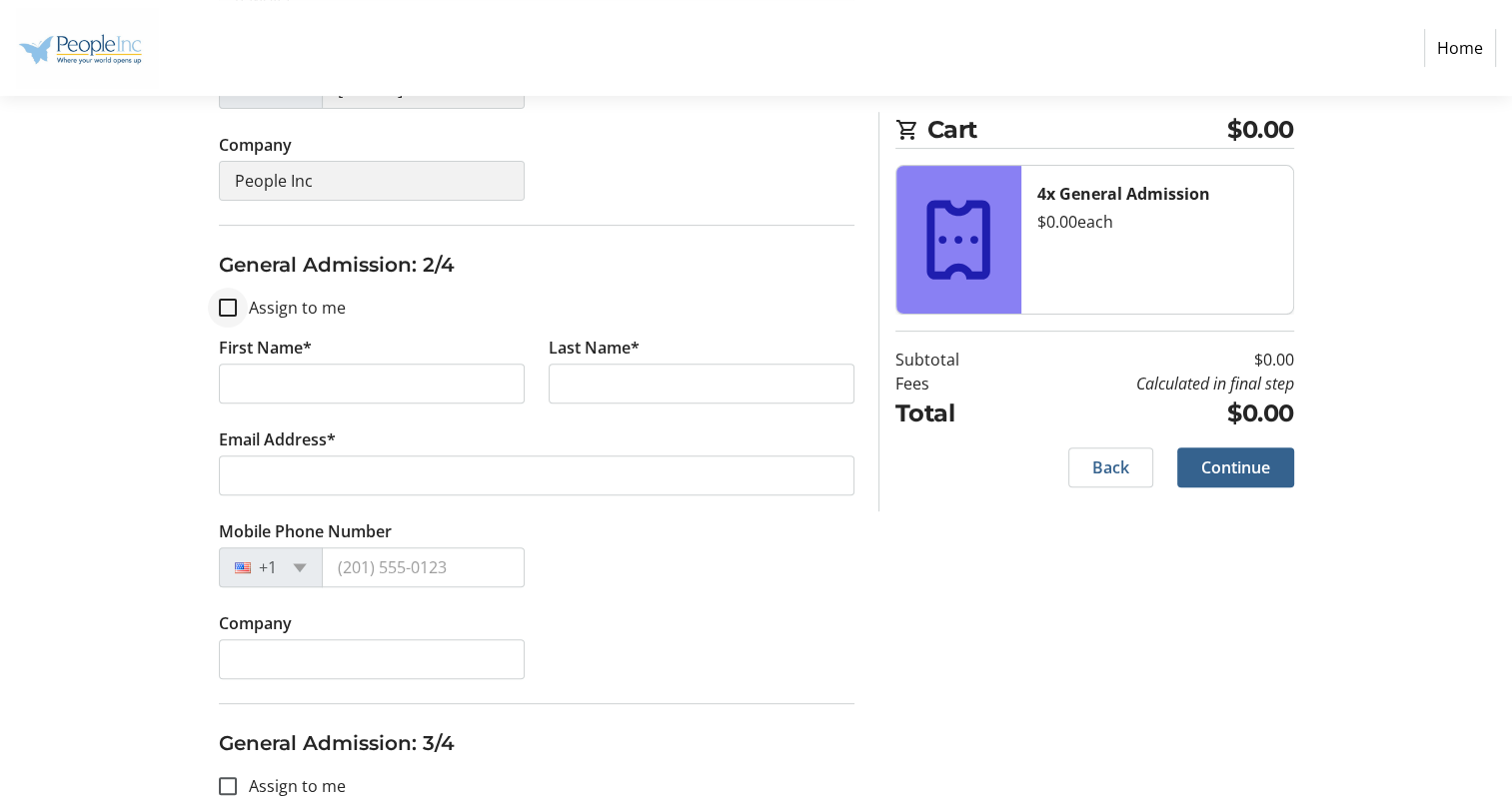 click at bounding box center [228, 308] 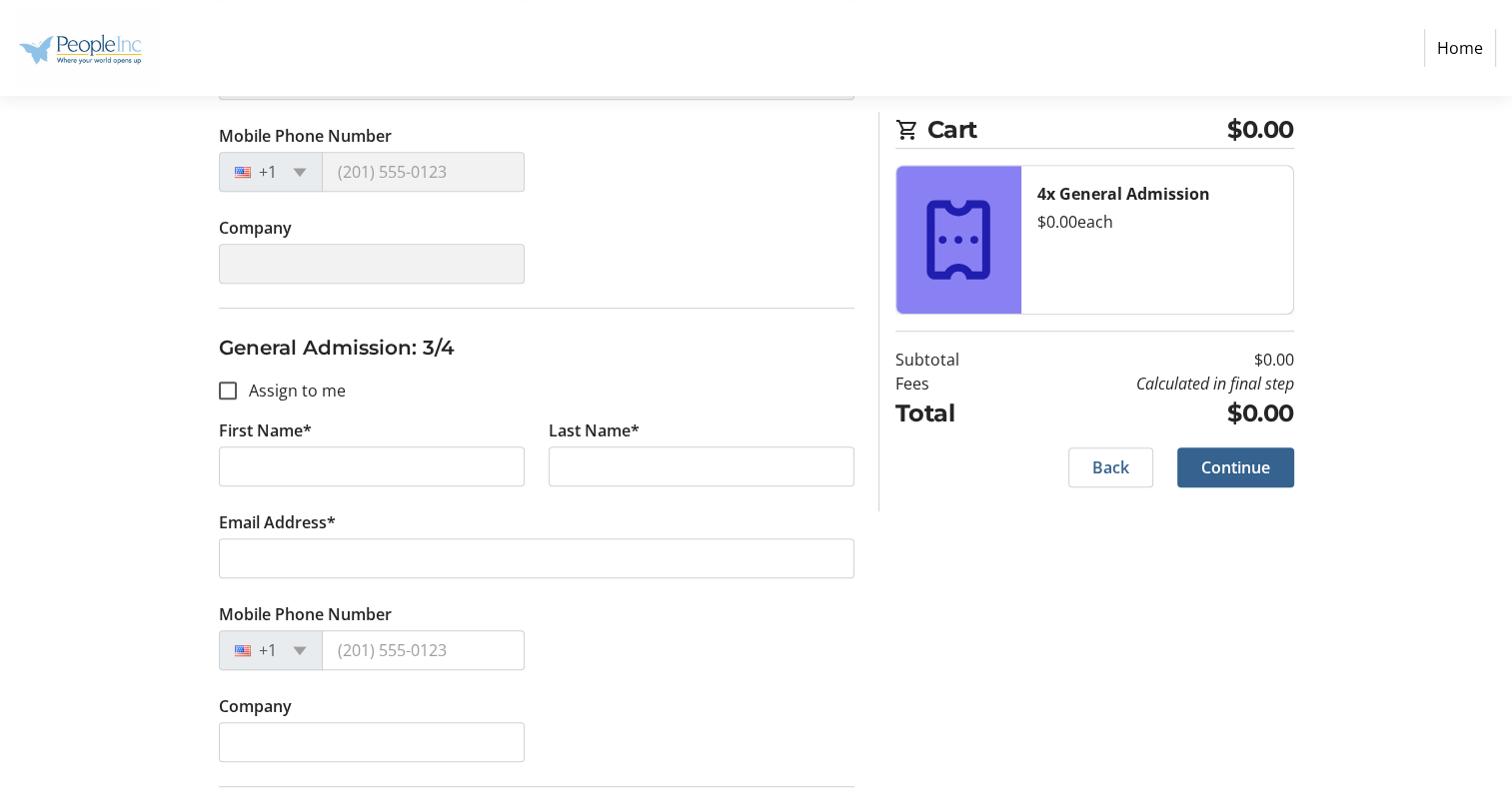 scroll, scrollTop: 1011, scrollLeft: 0, axis: vertical 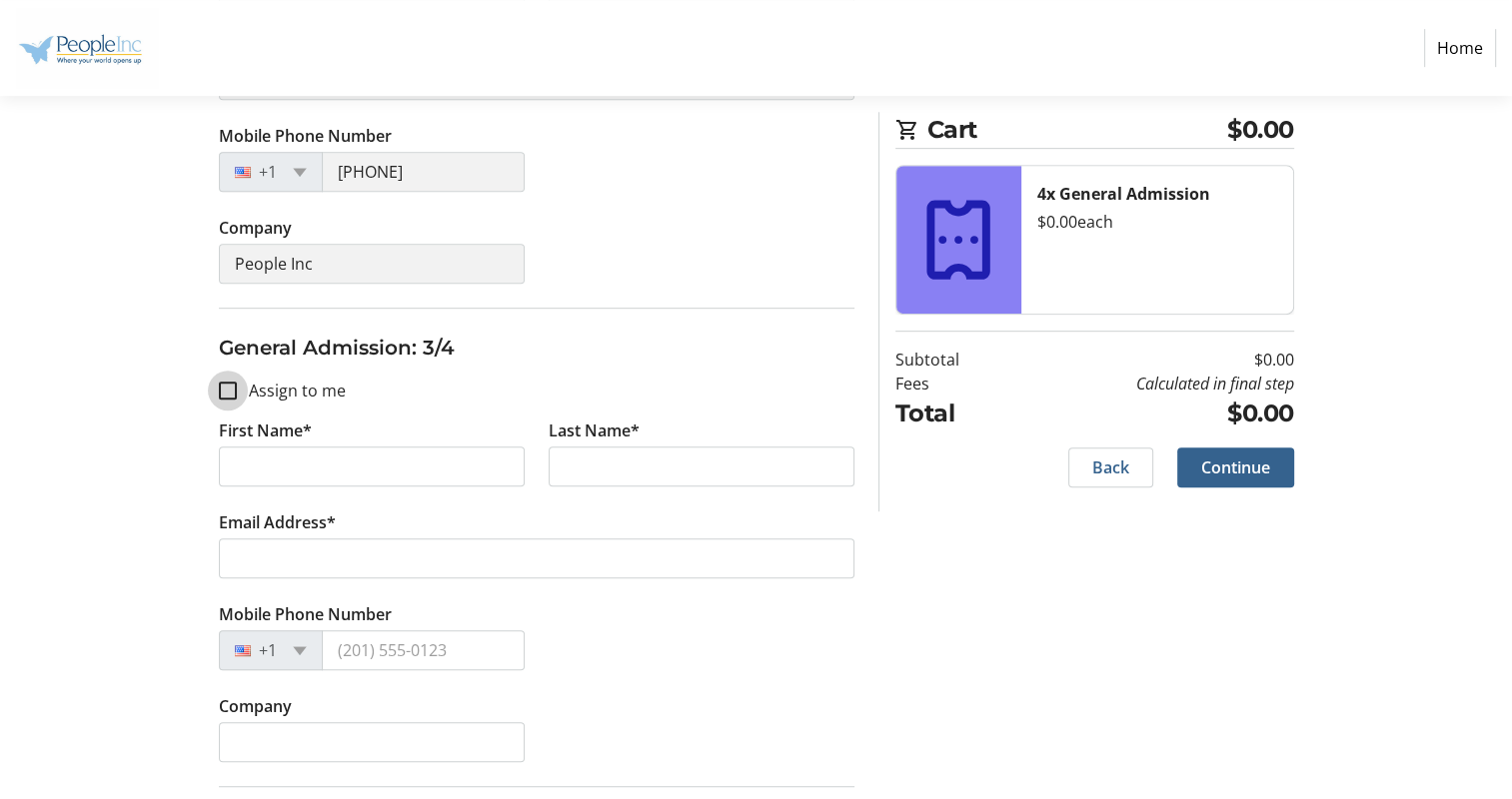 click on "Assign to me" at bounding box center (228, 391) 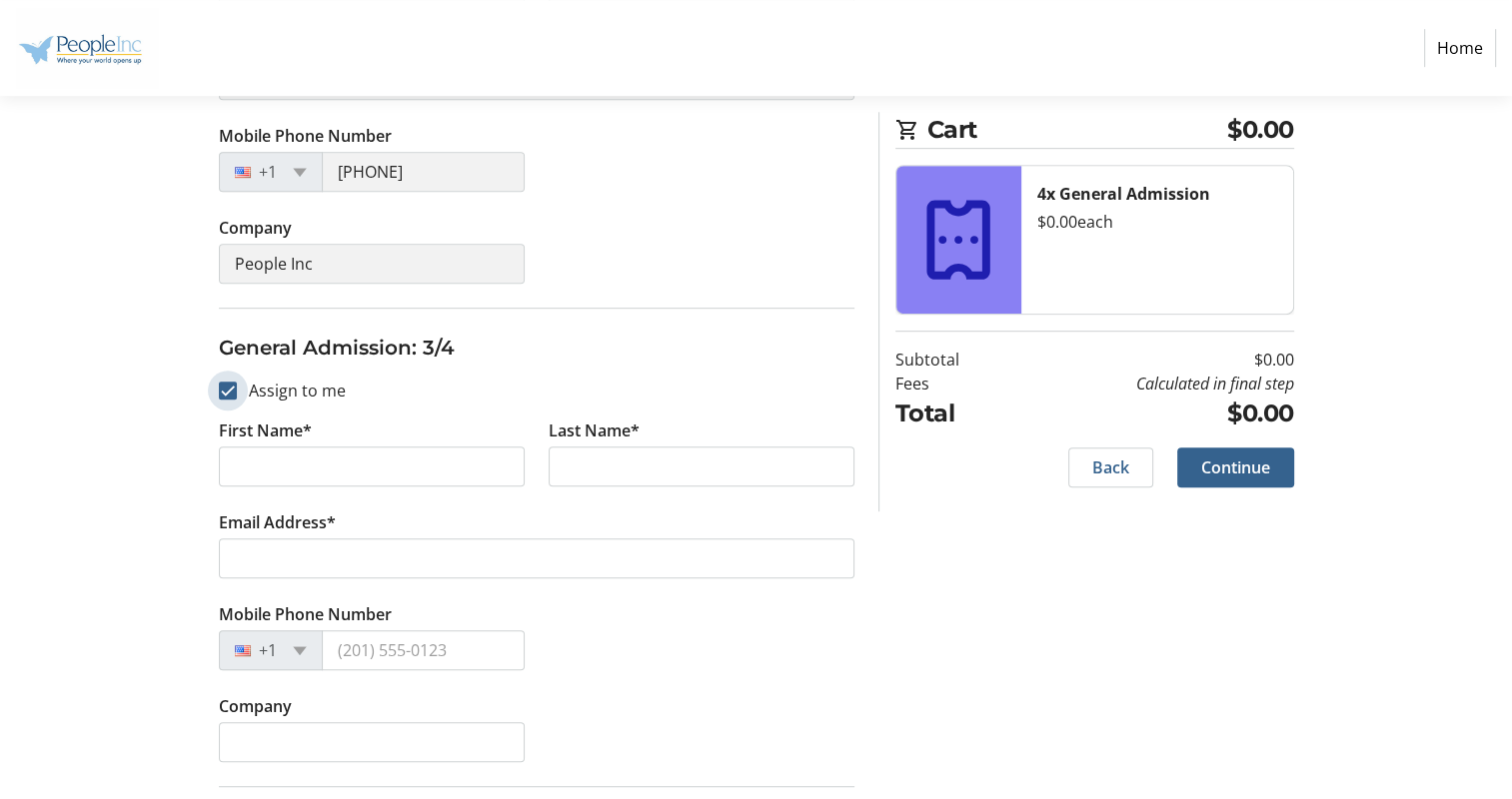 checkbox on "true" 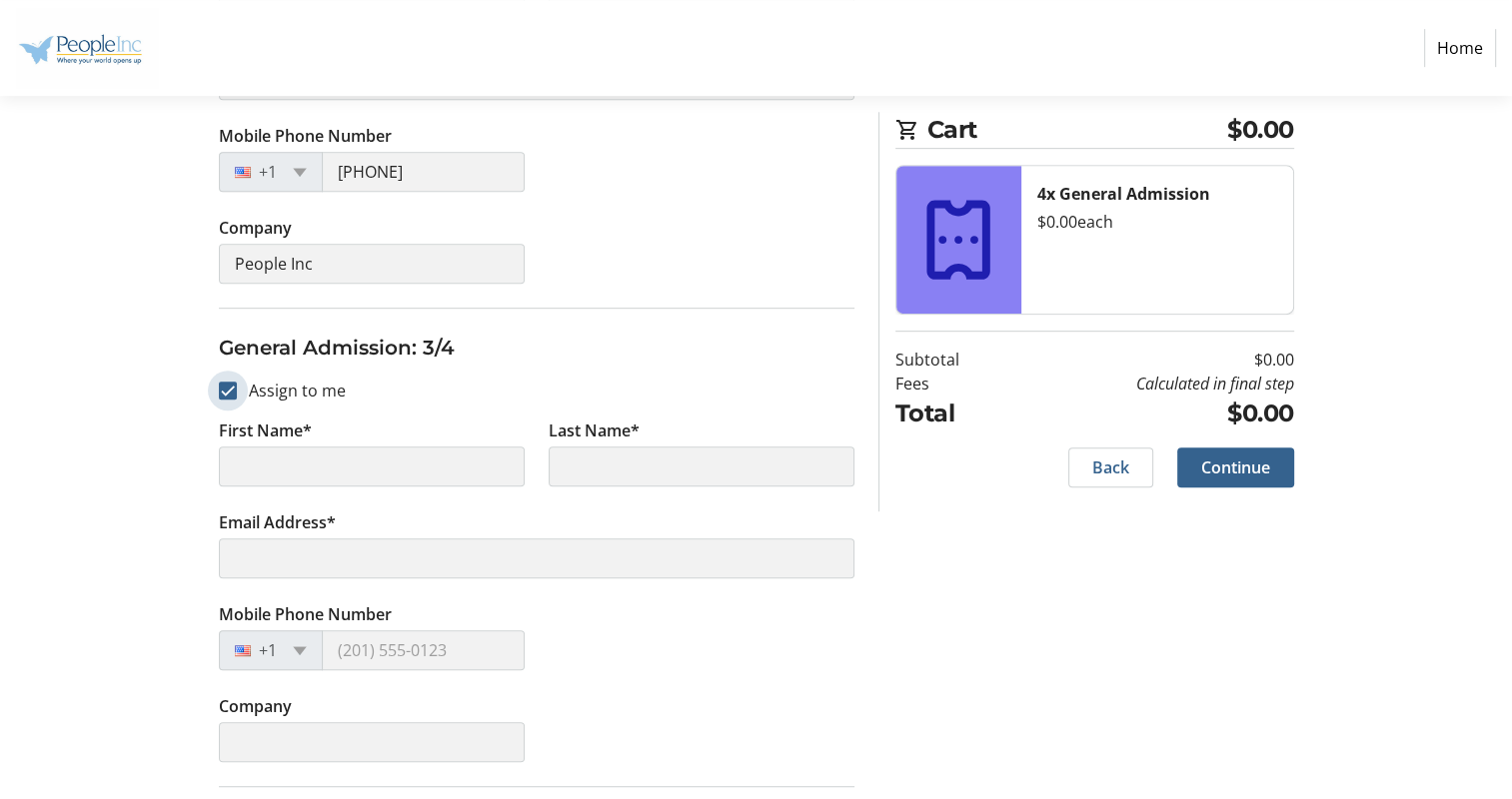 scroll, scrollTop: 1470, scrollLeft: 0, axis: vertical 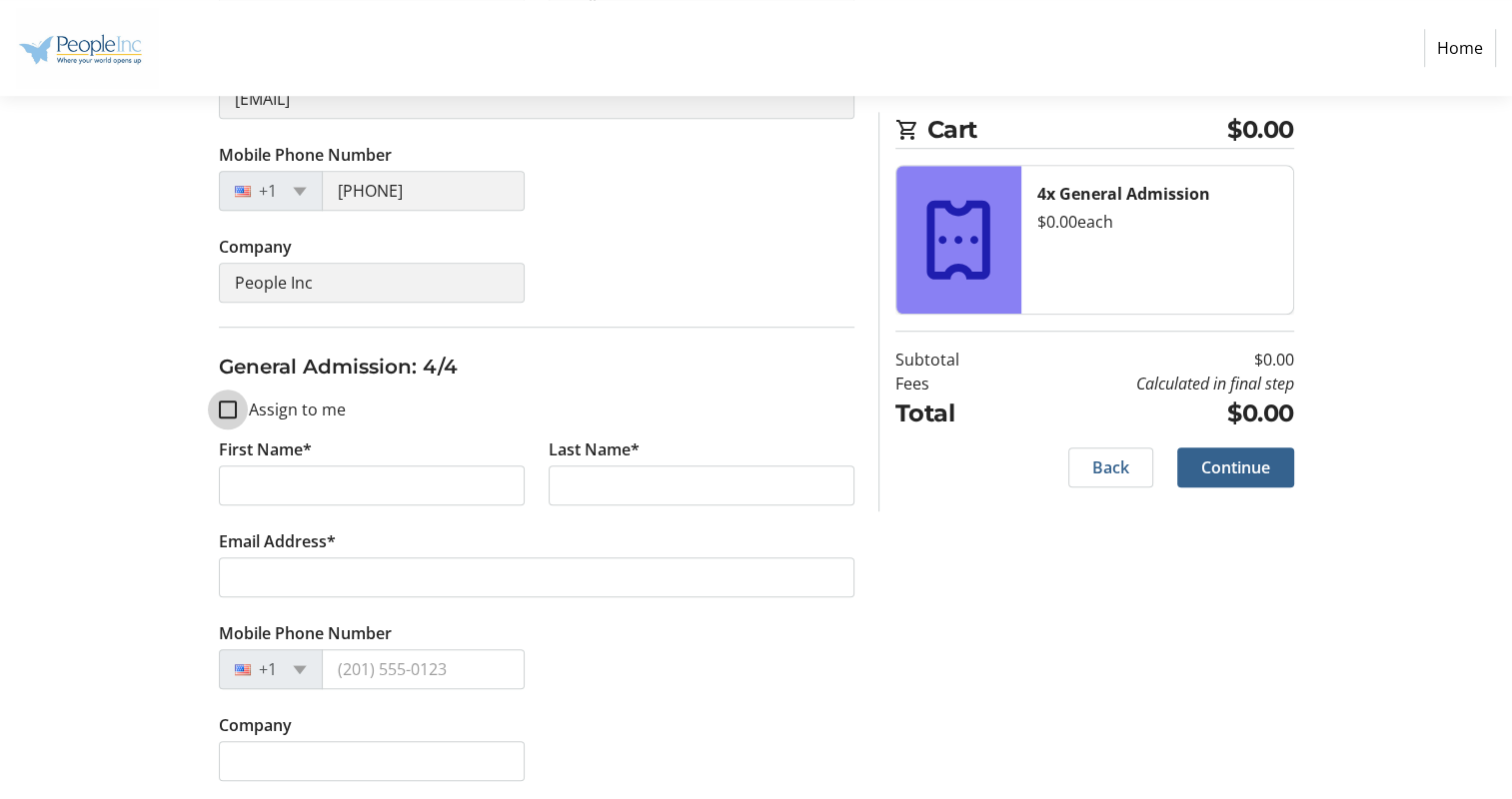 click on "Assign to me" at bounding box center (228, 409) 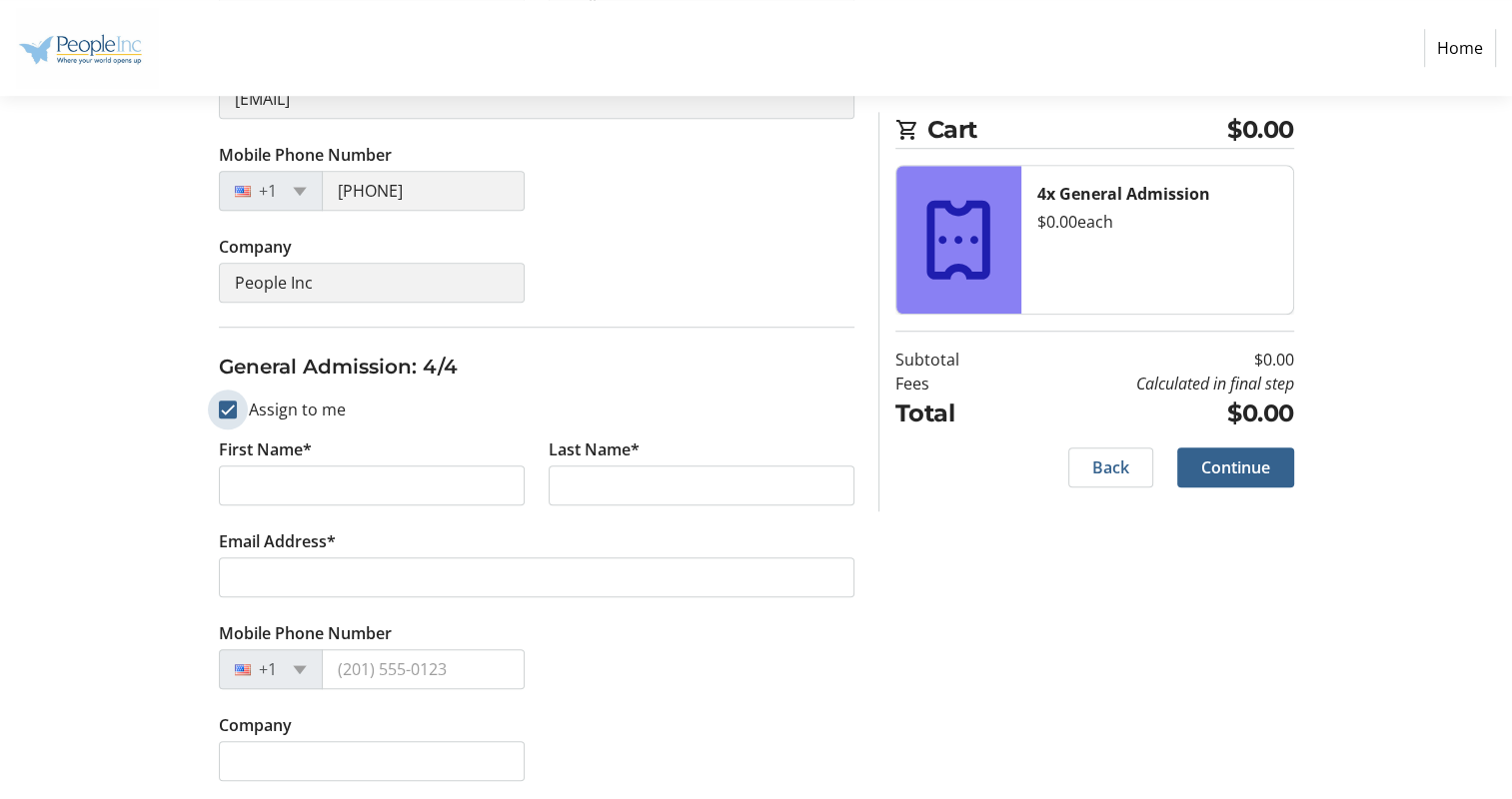checkbox on "true" 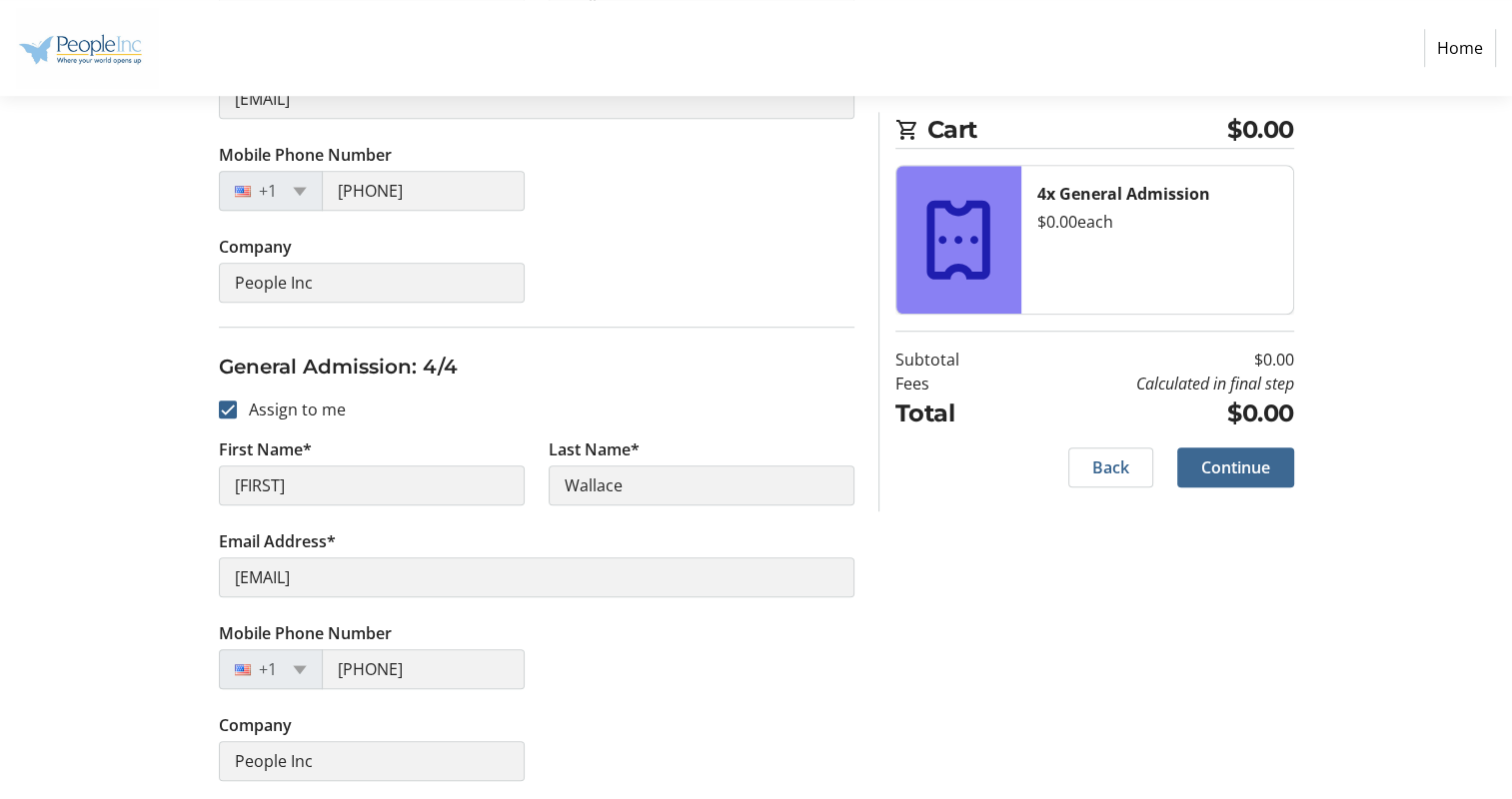 click on "Continue" at bounding box center [1235, 467] 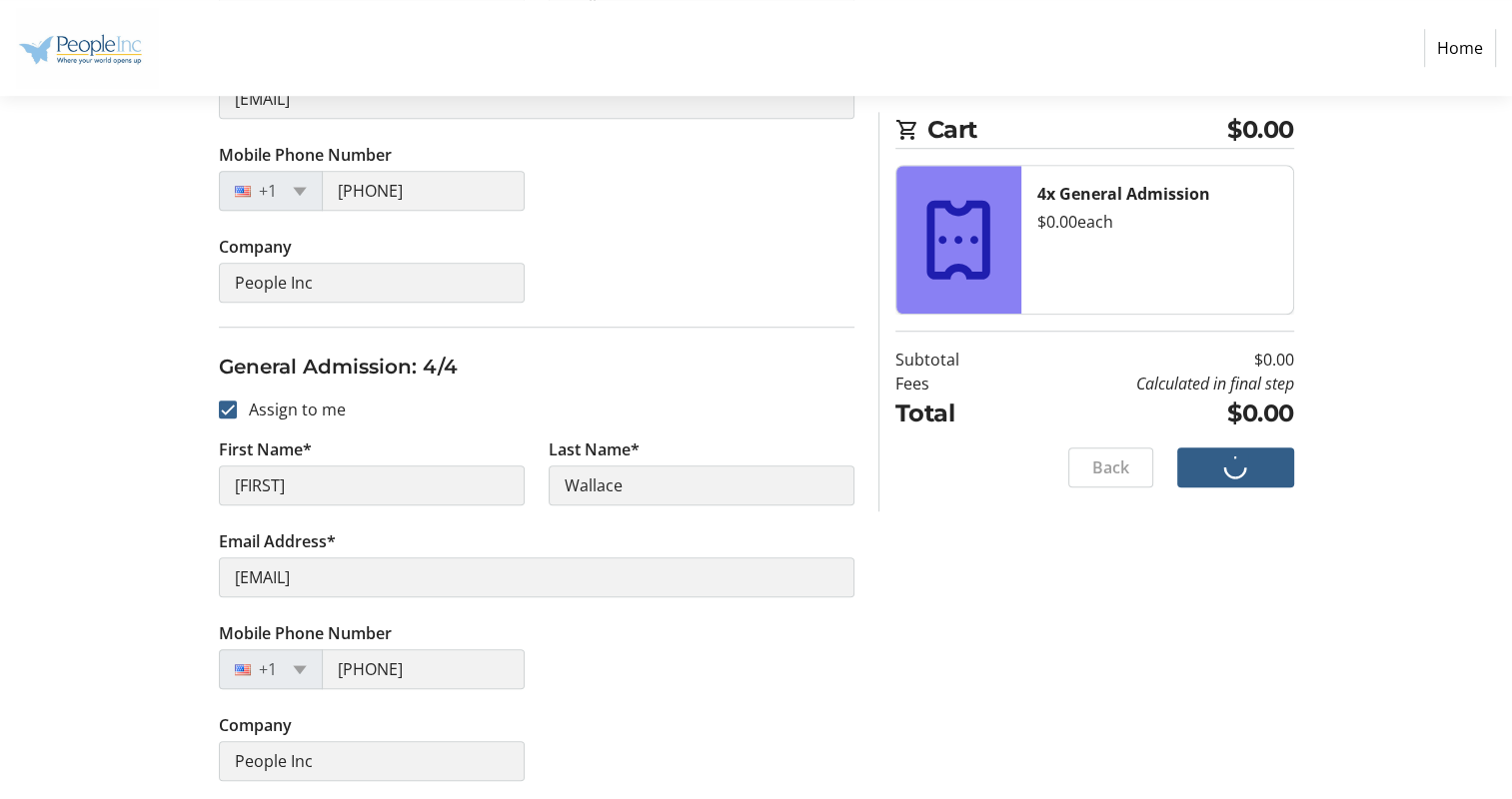 scroll, scrollTop: 0, scrollLeft: 0, axis: both 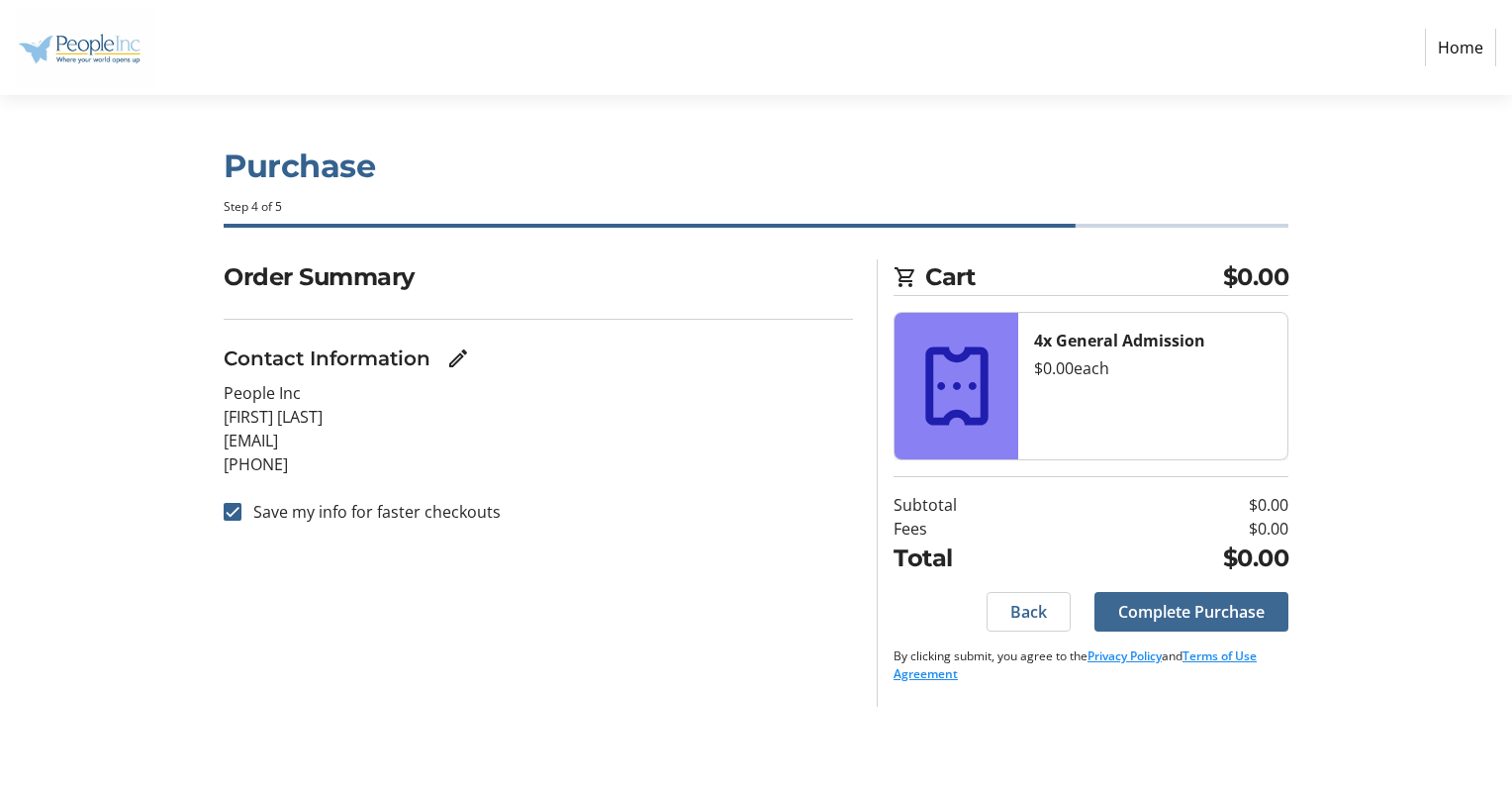 click on "Complete Purchase" at bounding box center [1191, 612] 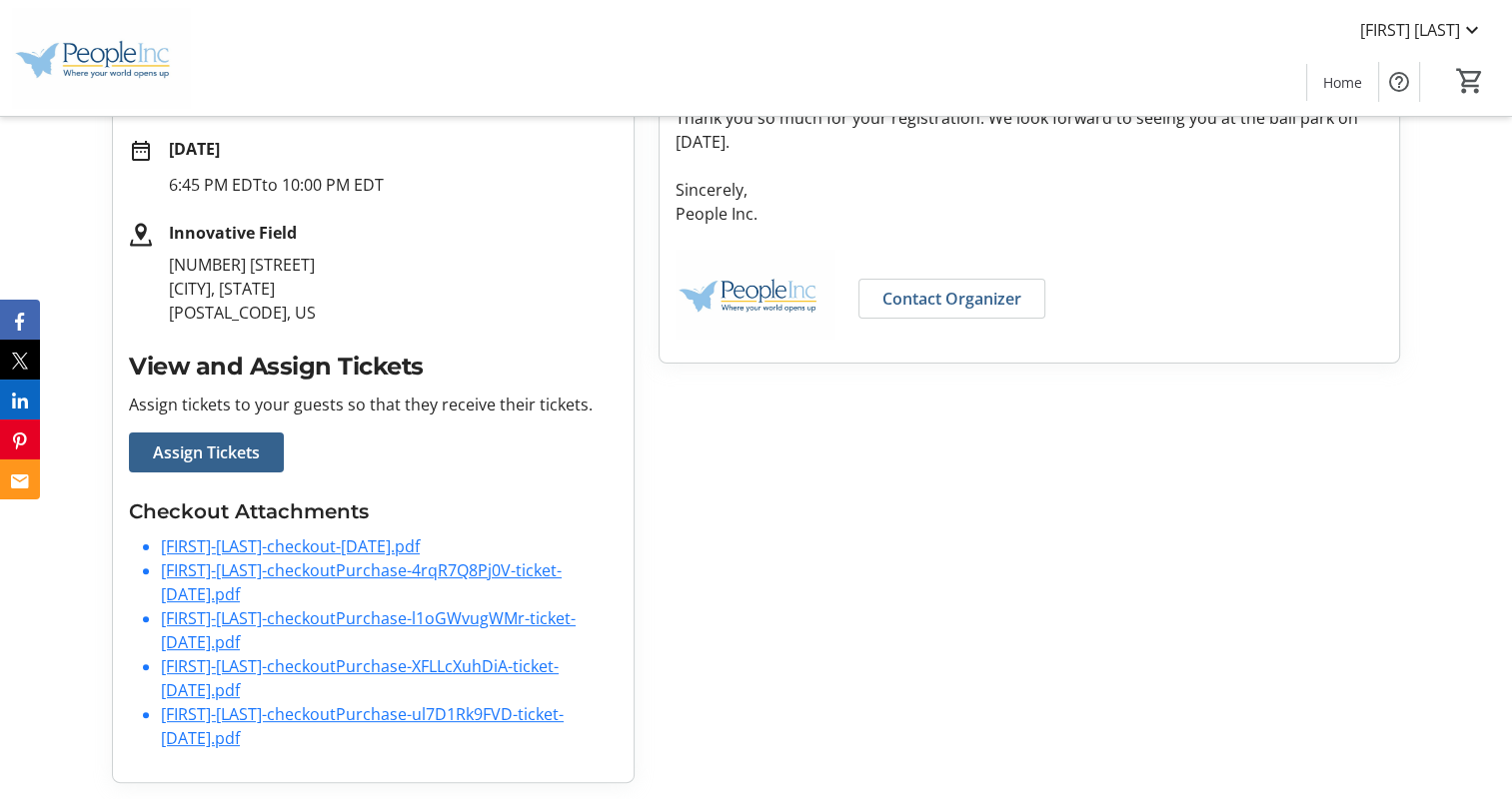 scroll, scrollTop: 0, scrollLeft: 0, axis: both 